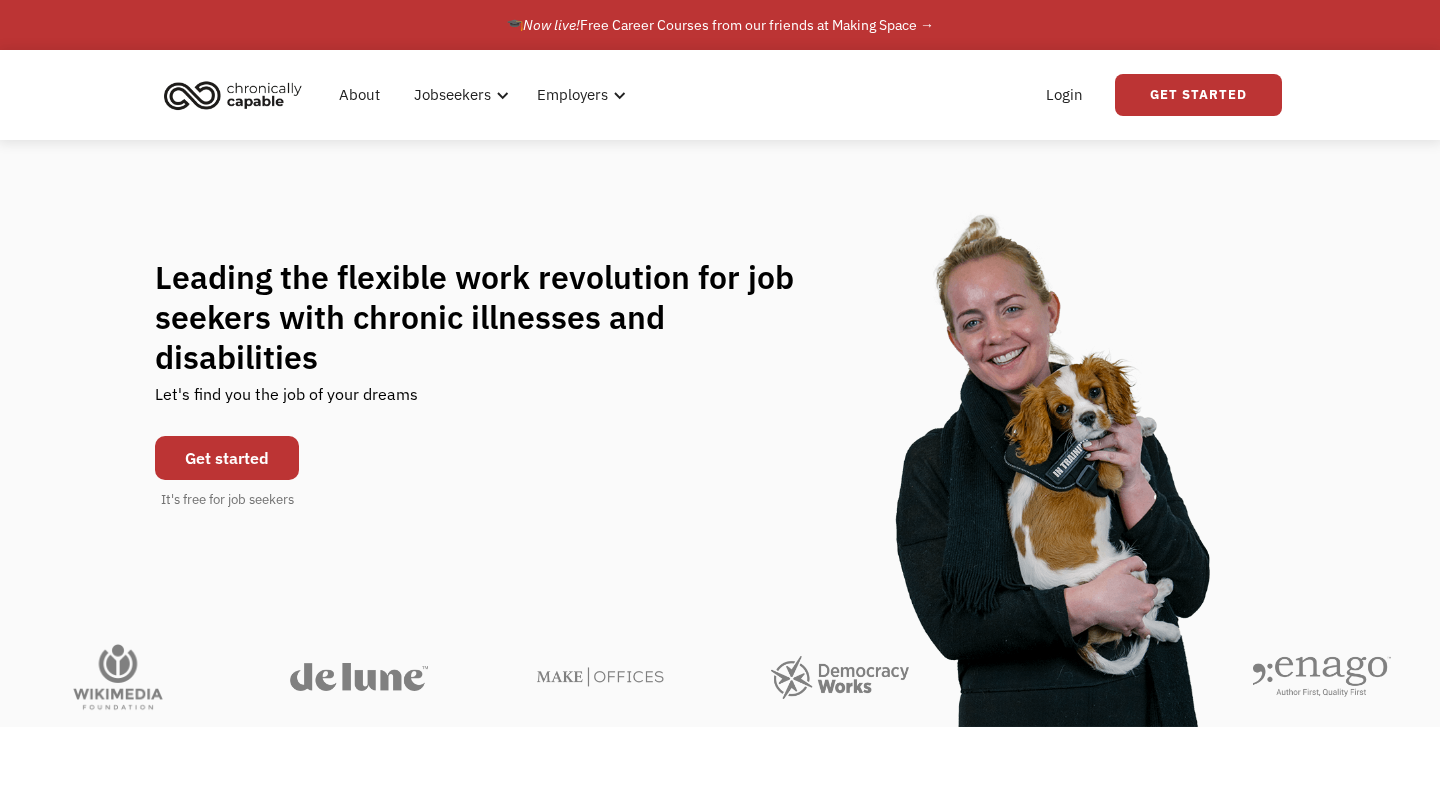 scroll, scrollTop: 0, scrollLeft: 0, axis: both 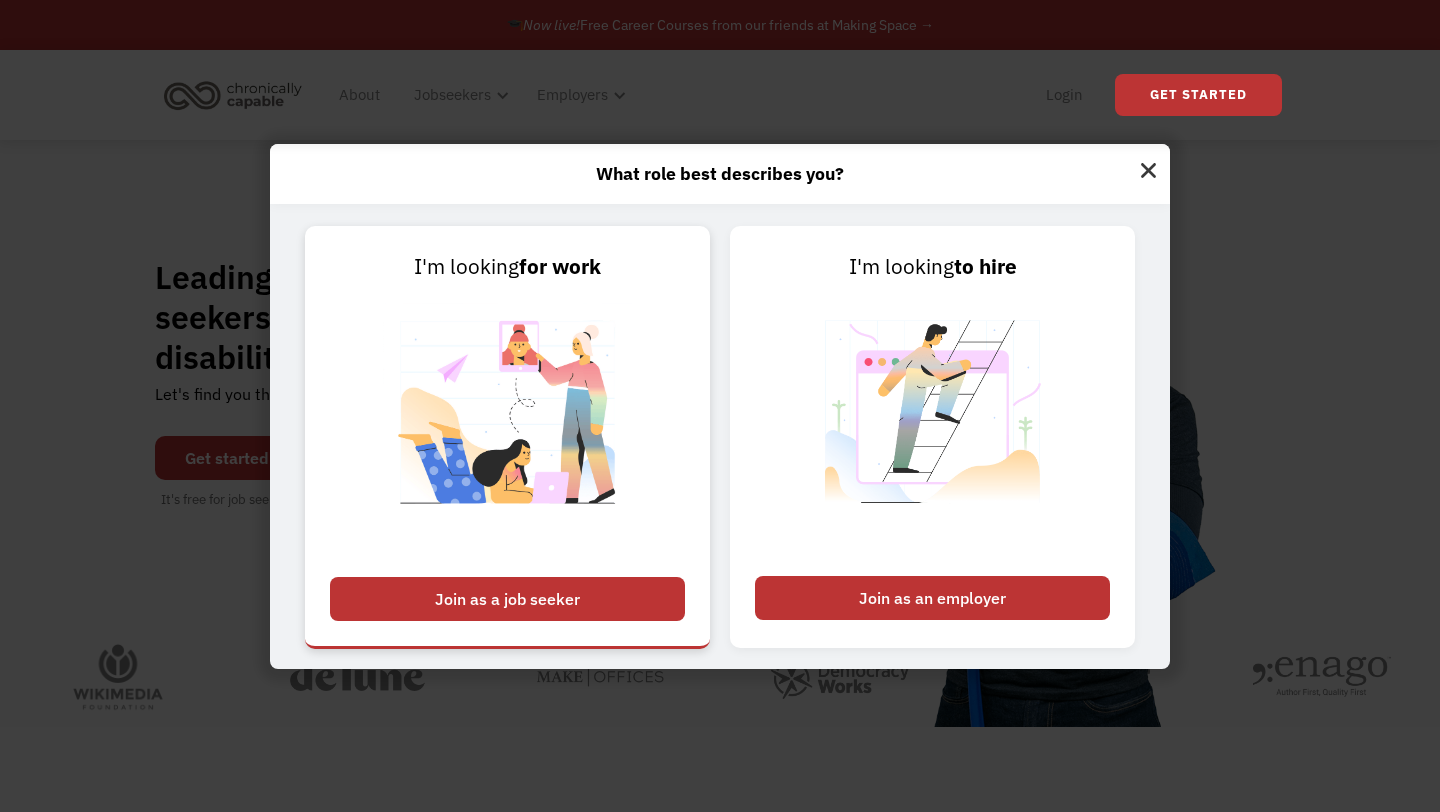 click on "Join as a job seeker" at bounding box center [507, 599] 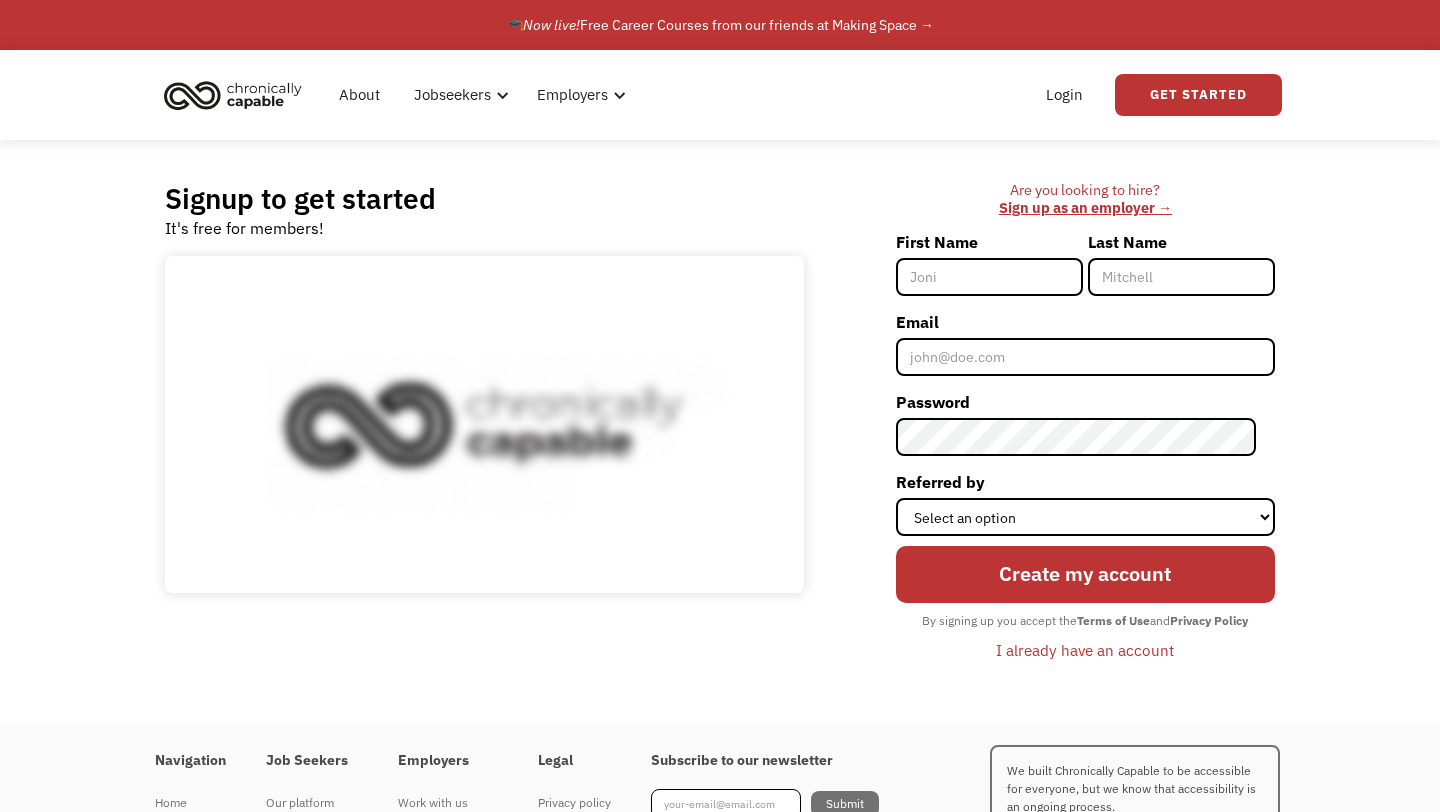 scroll, scrollTop: 0, scrollLeft: 0, axis: both 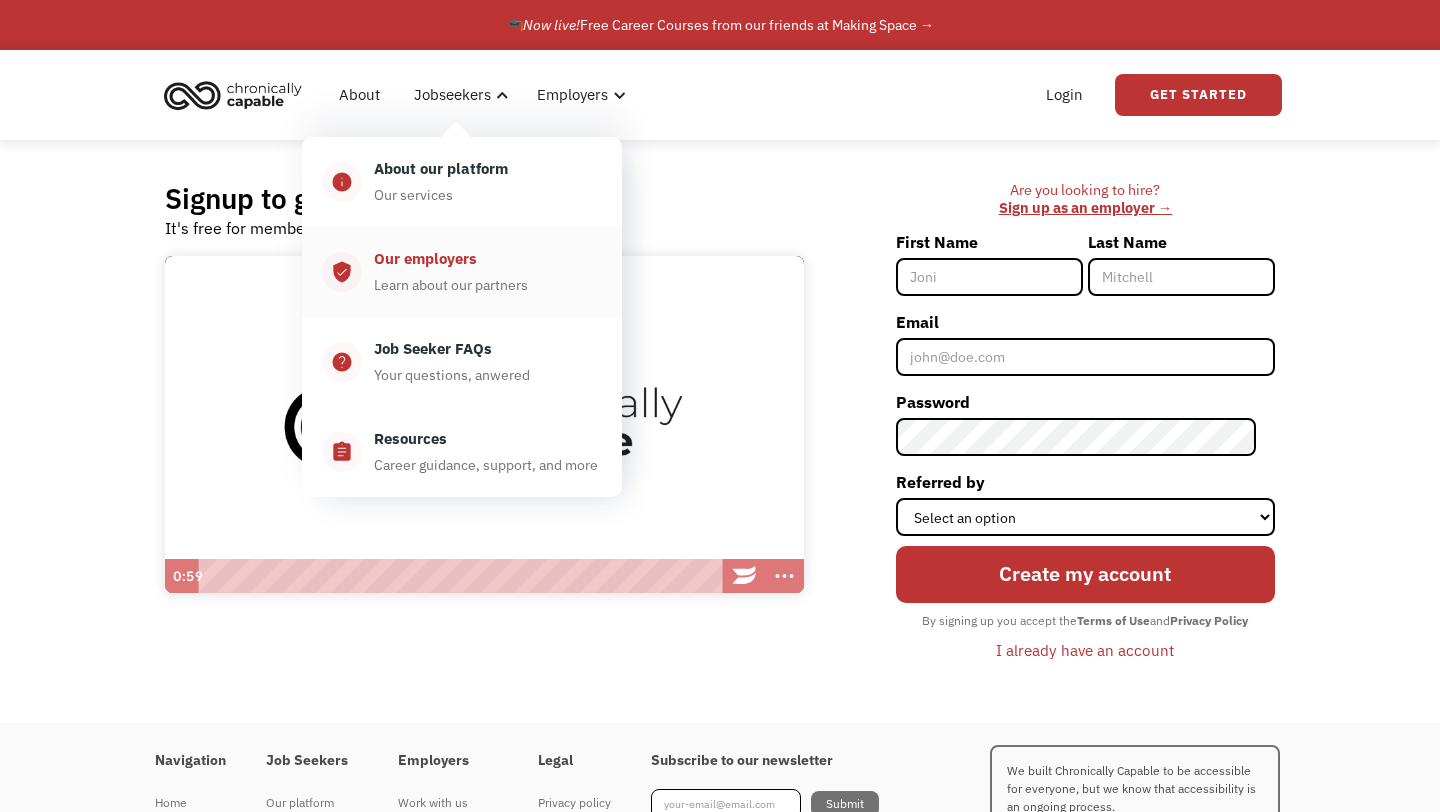 click on "Our employers" at bounding box center [425, 259] 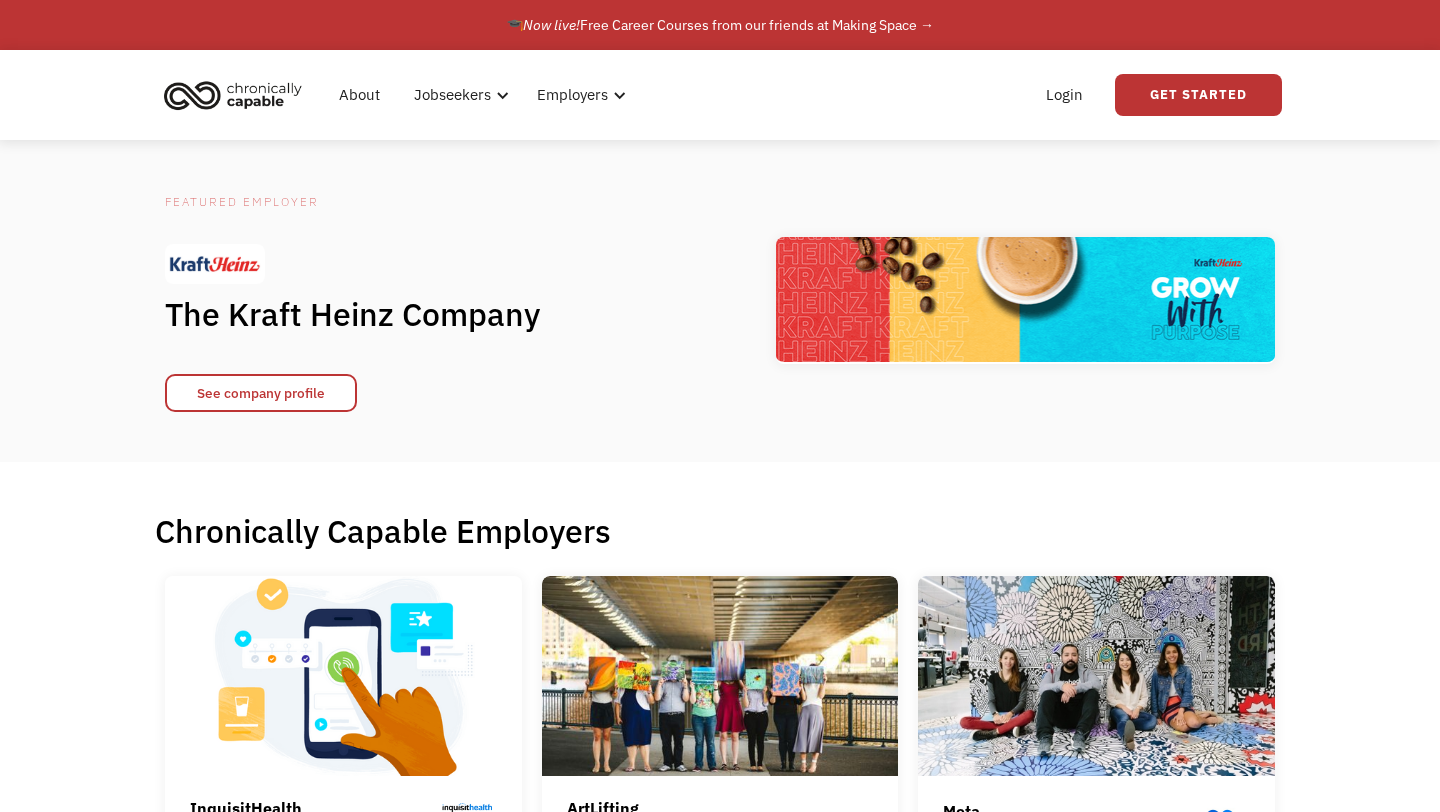 scroll, scrollTop: 0, scrollLeft: 0, axis: both 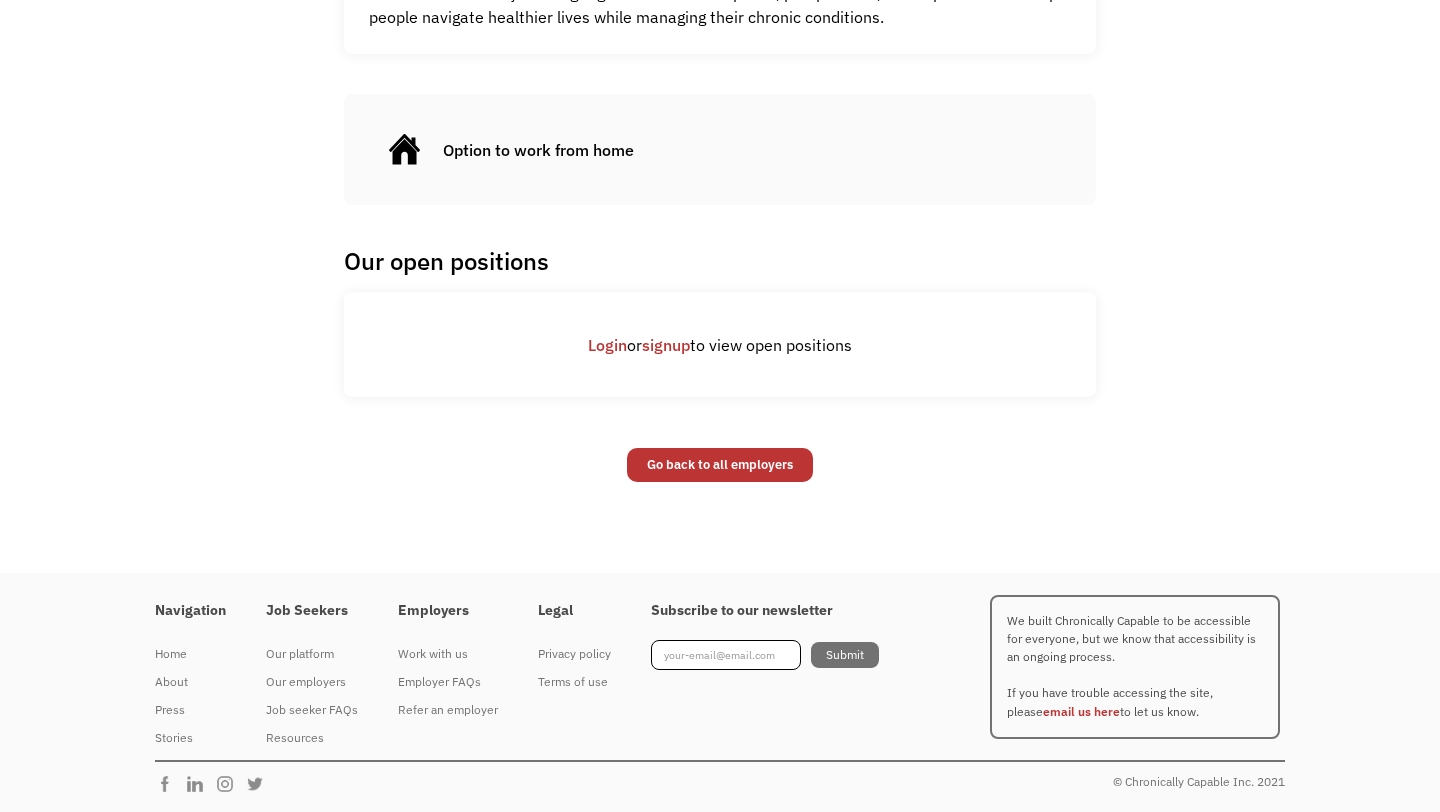 click on "signup" at bounding box center (666, 345) 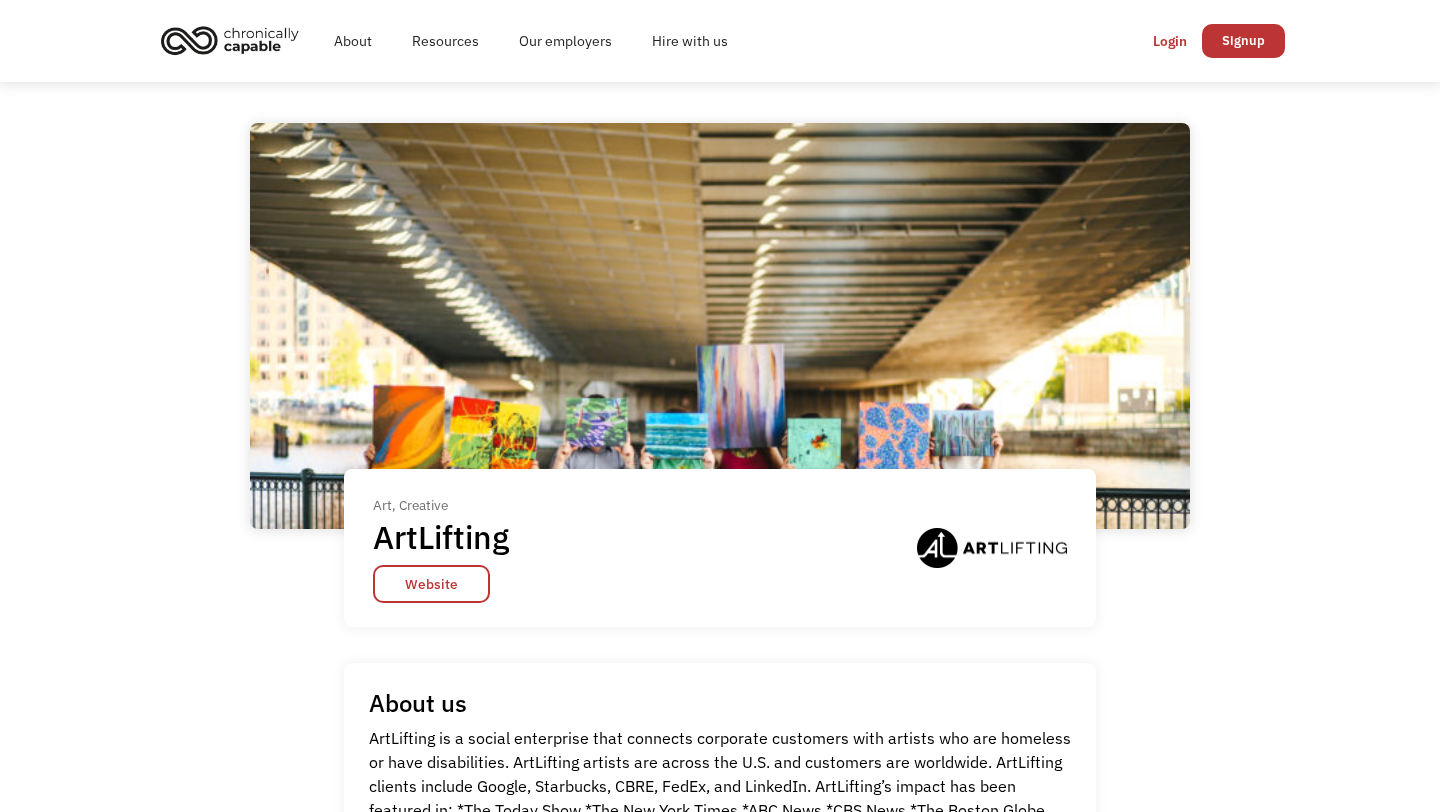 scroll, scrollTop: 0, scrollLeft: 0, axis: both 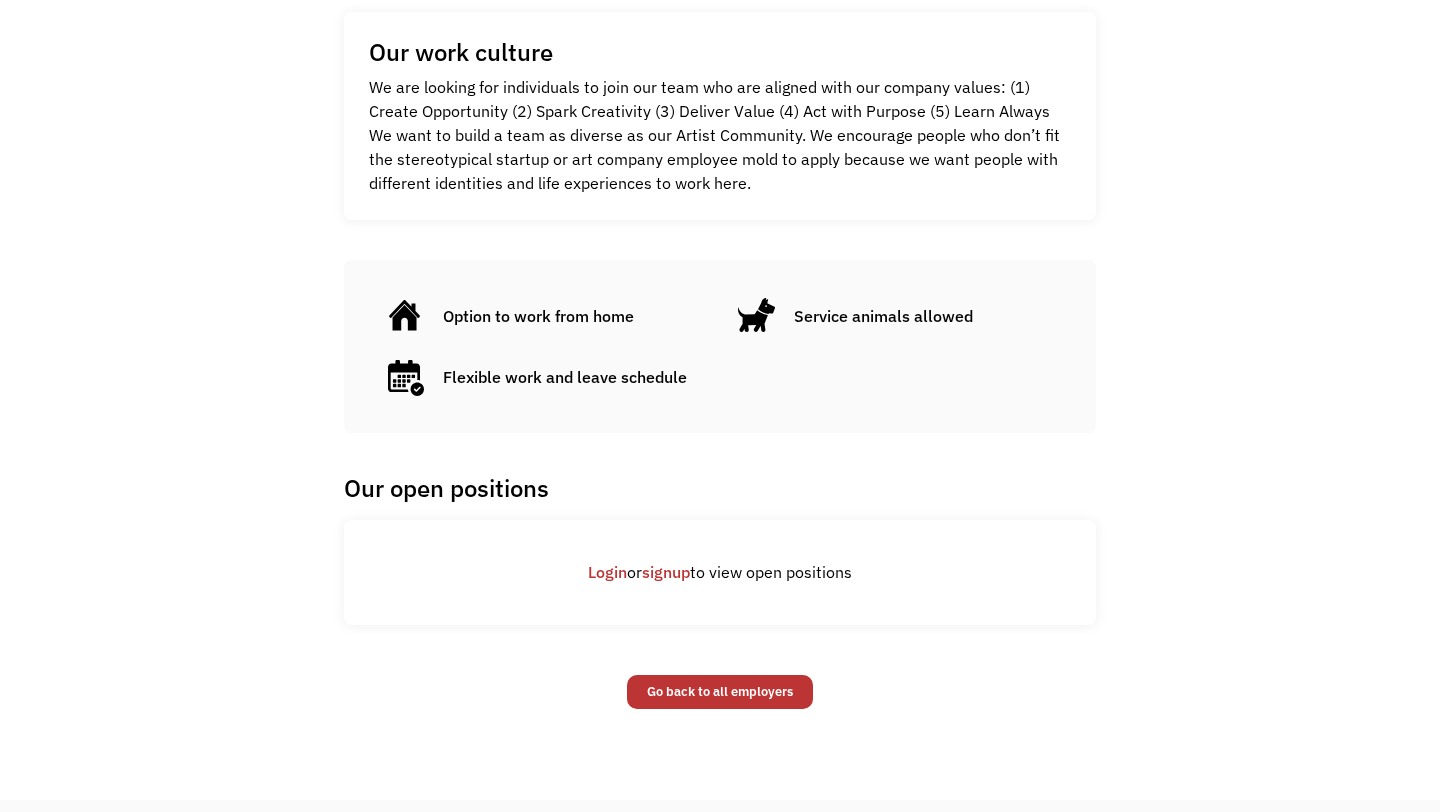 click on "Login" at bounding box center [607, 572] 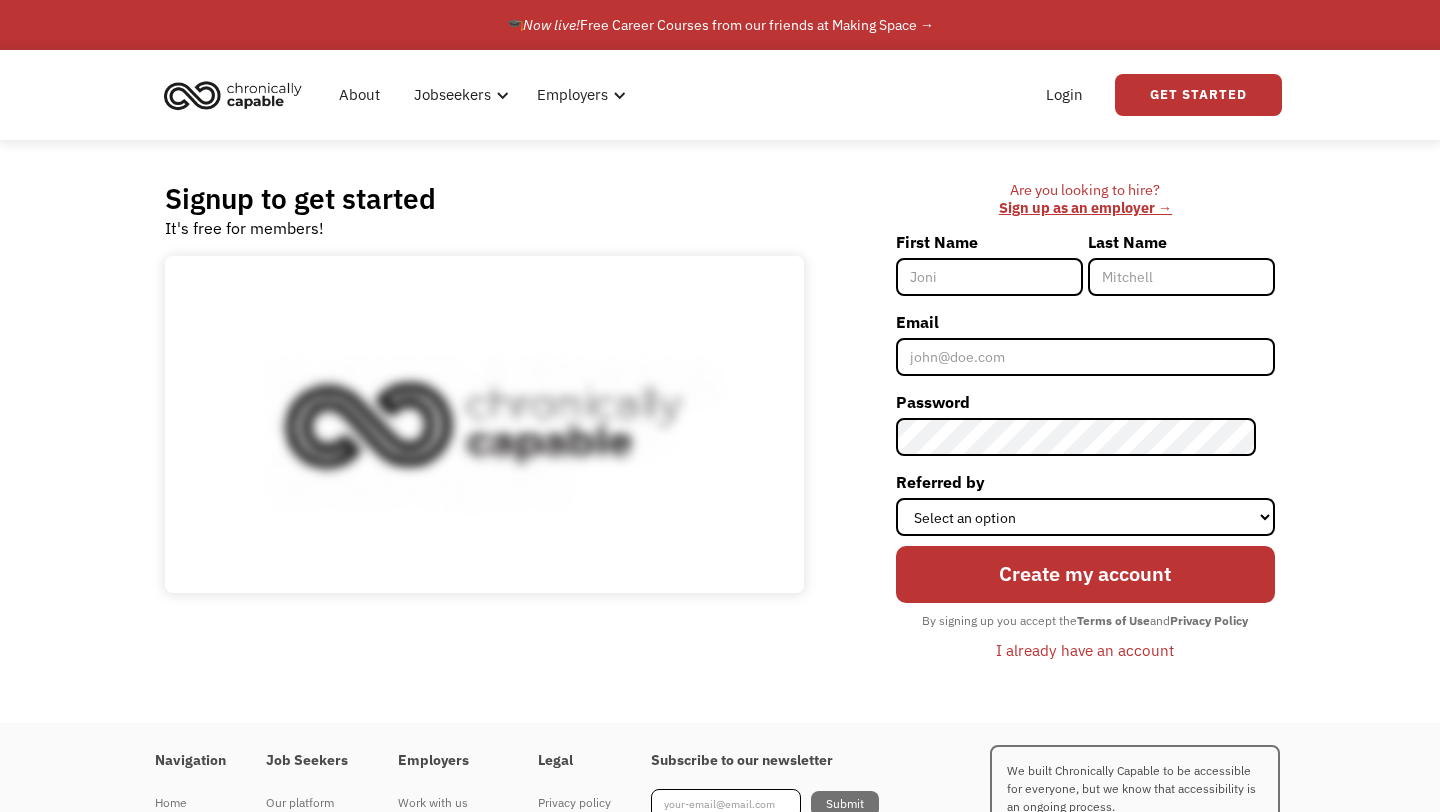 scroll, scrollTop: 0, scrollLeft: 0, axis: both 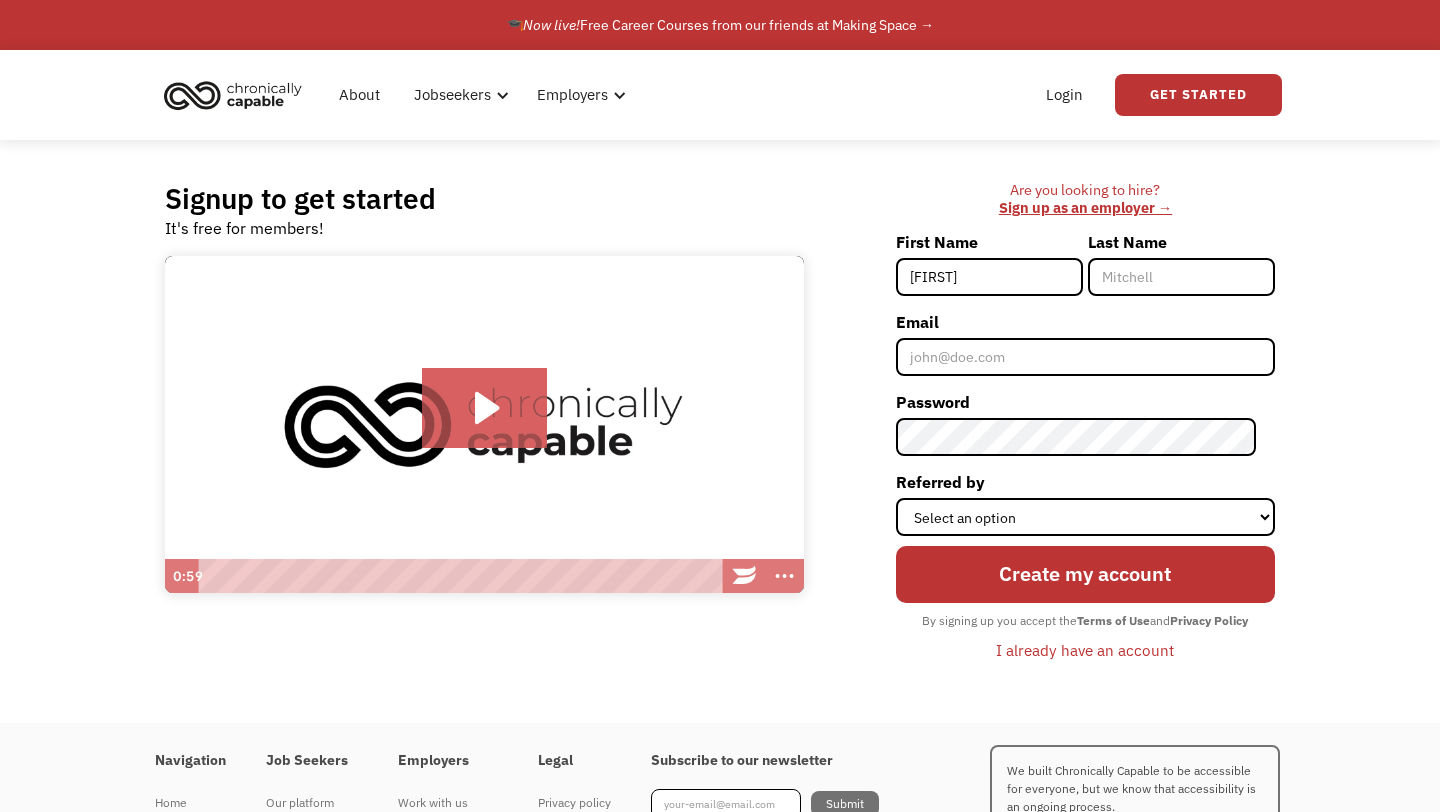 type on "[FIRST]" 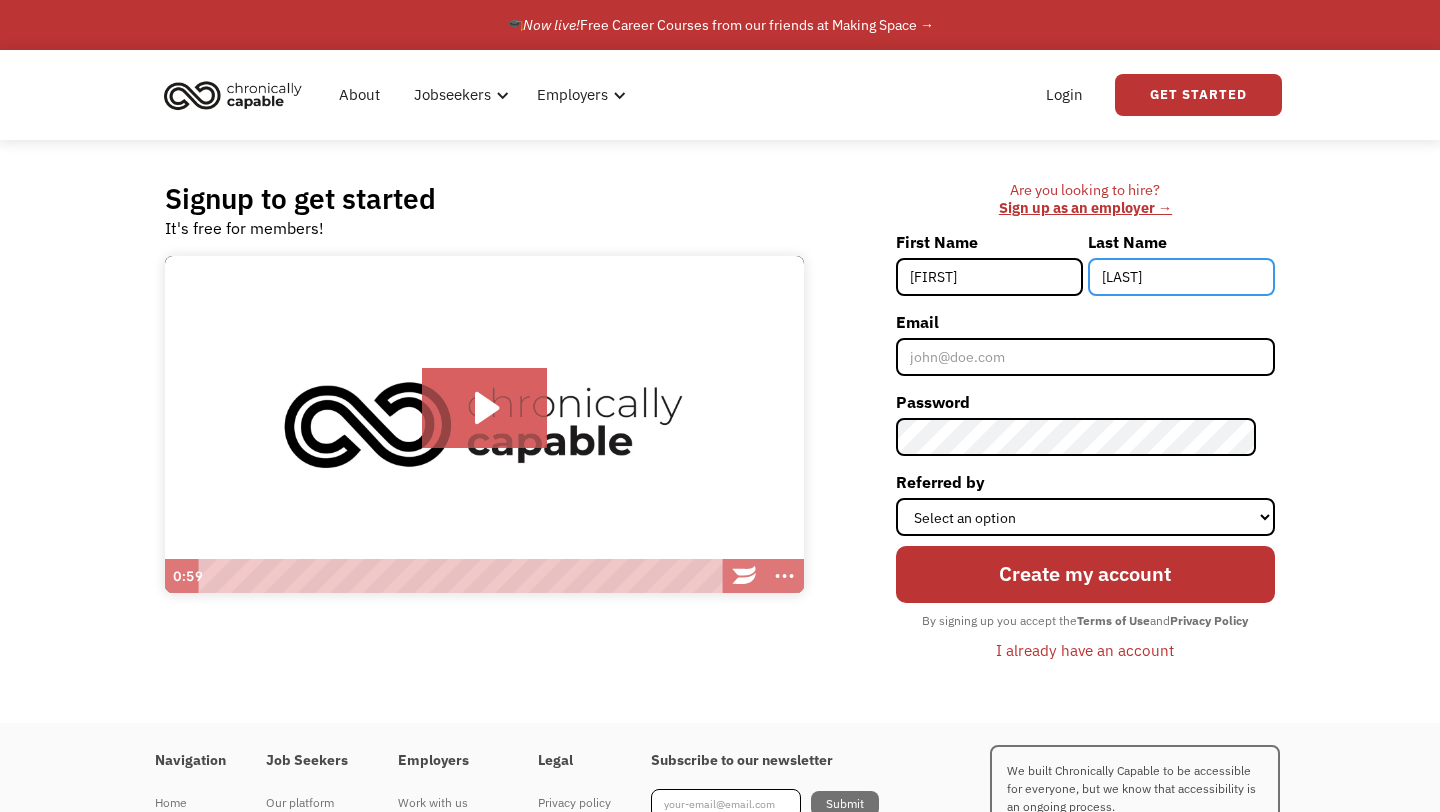 type on "Rasche" 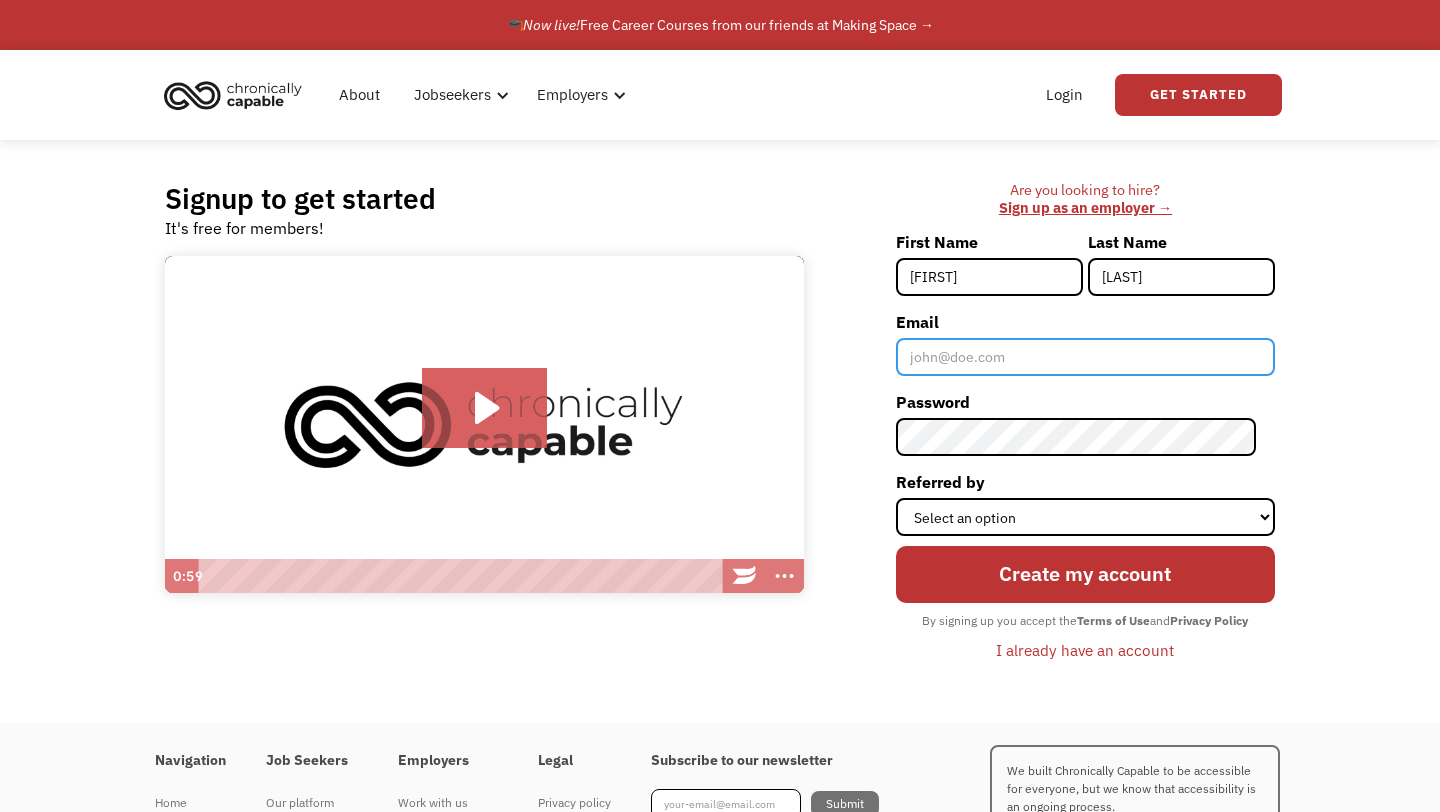 type on "l" 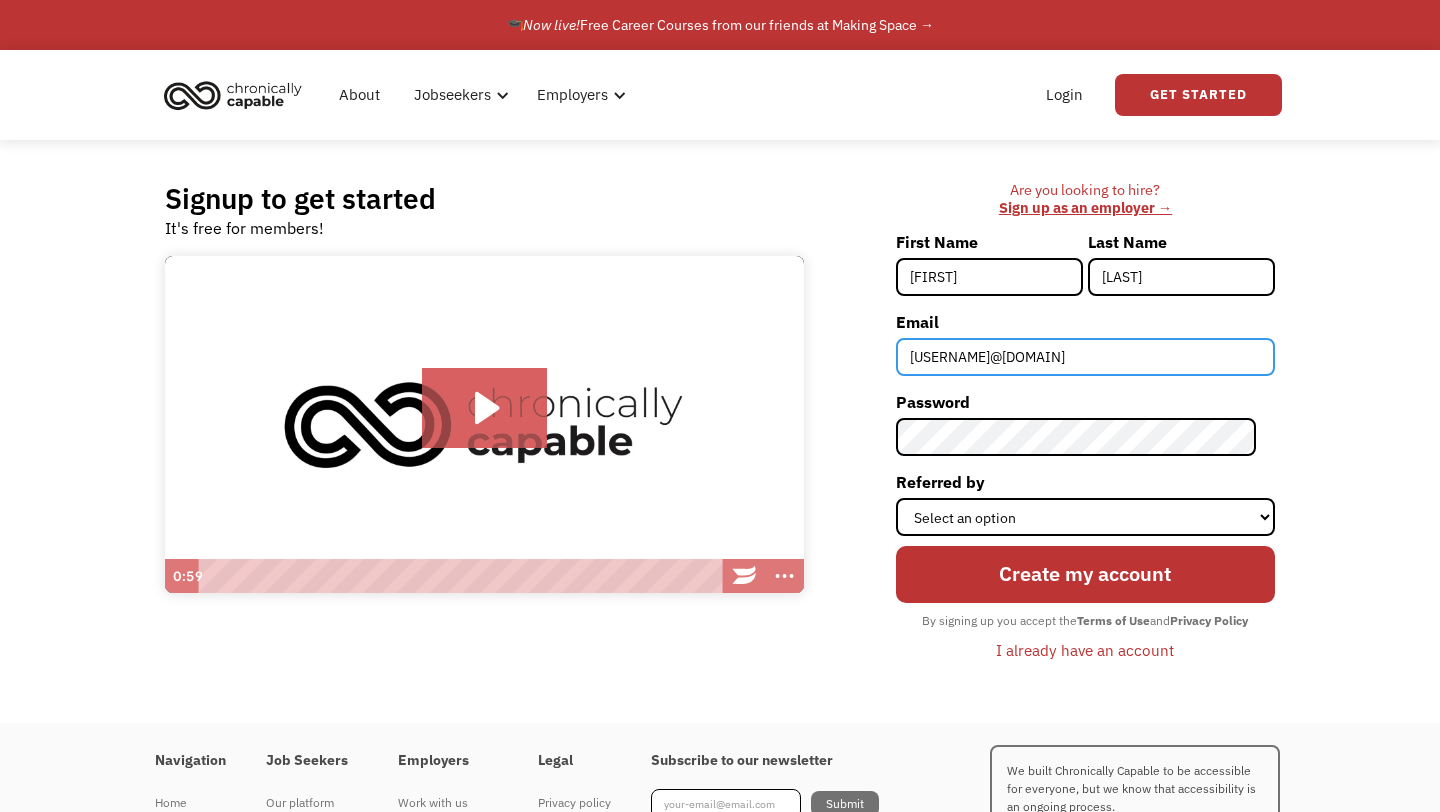type on "allisonrasche@[EMAIL]" 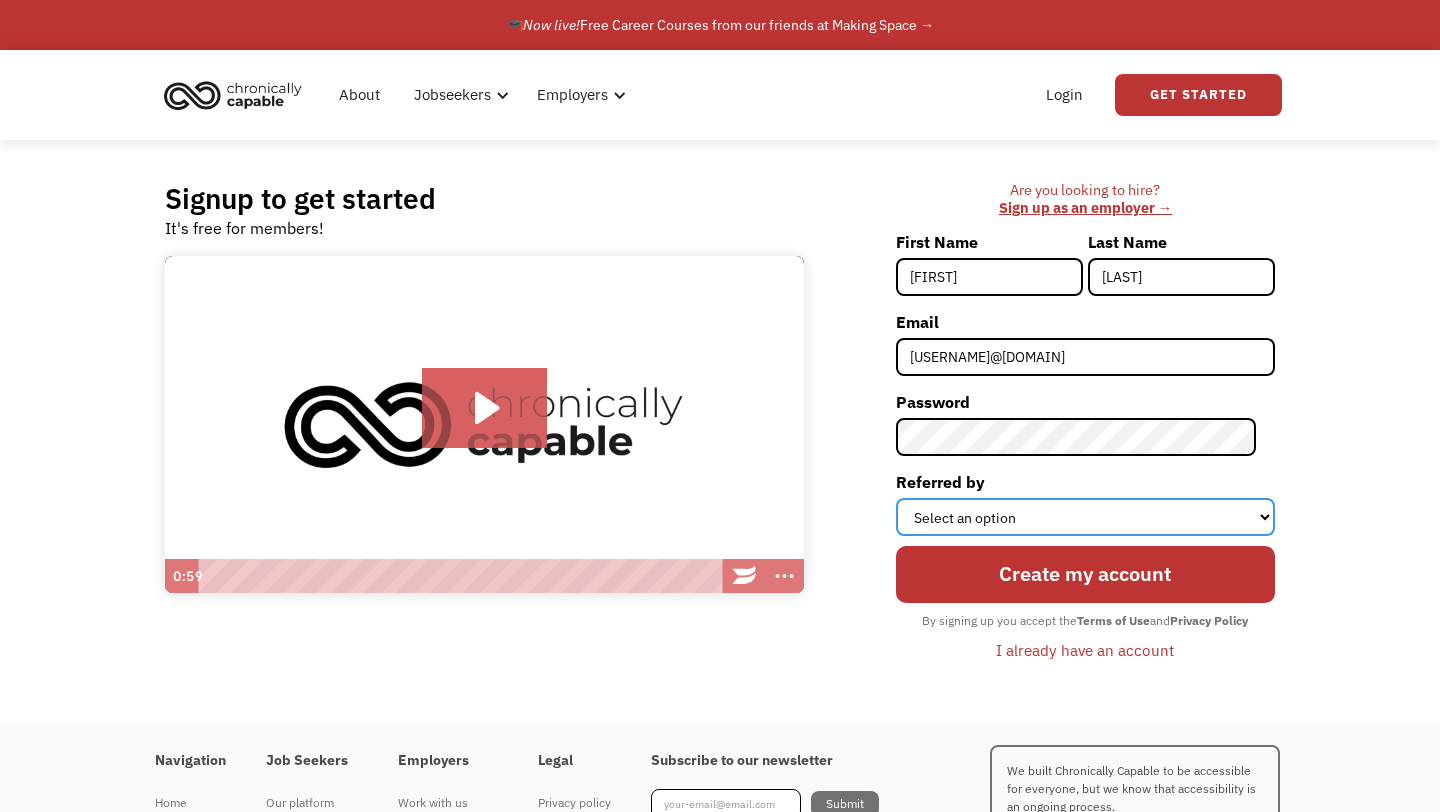 click on "Select an option Instagram Facebook Twitter Search Engine News Article Word of Mouth Employer Other" at bounding box center [1085, 517] 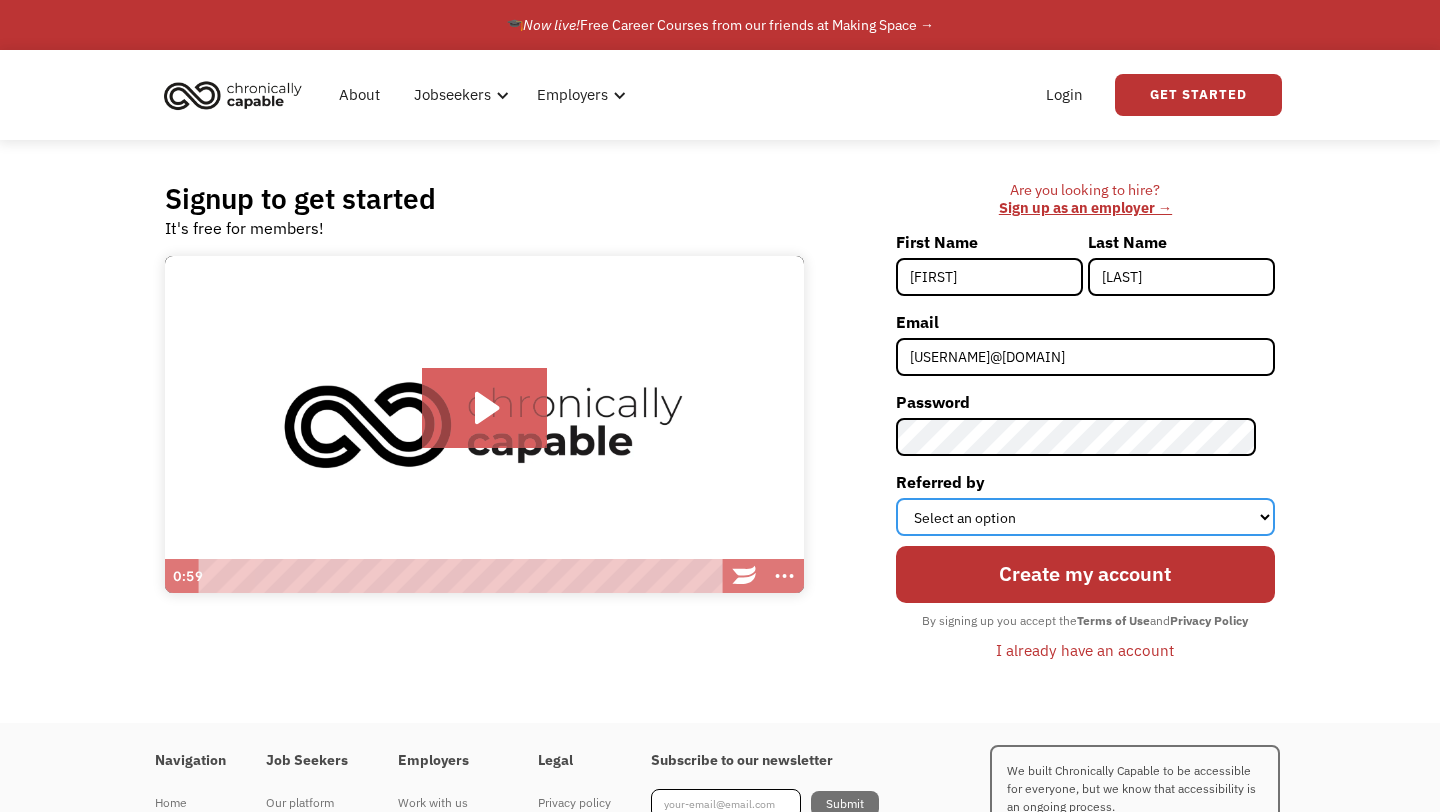 select on "Search Engine" 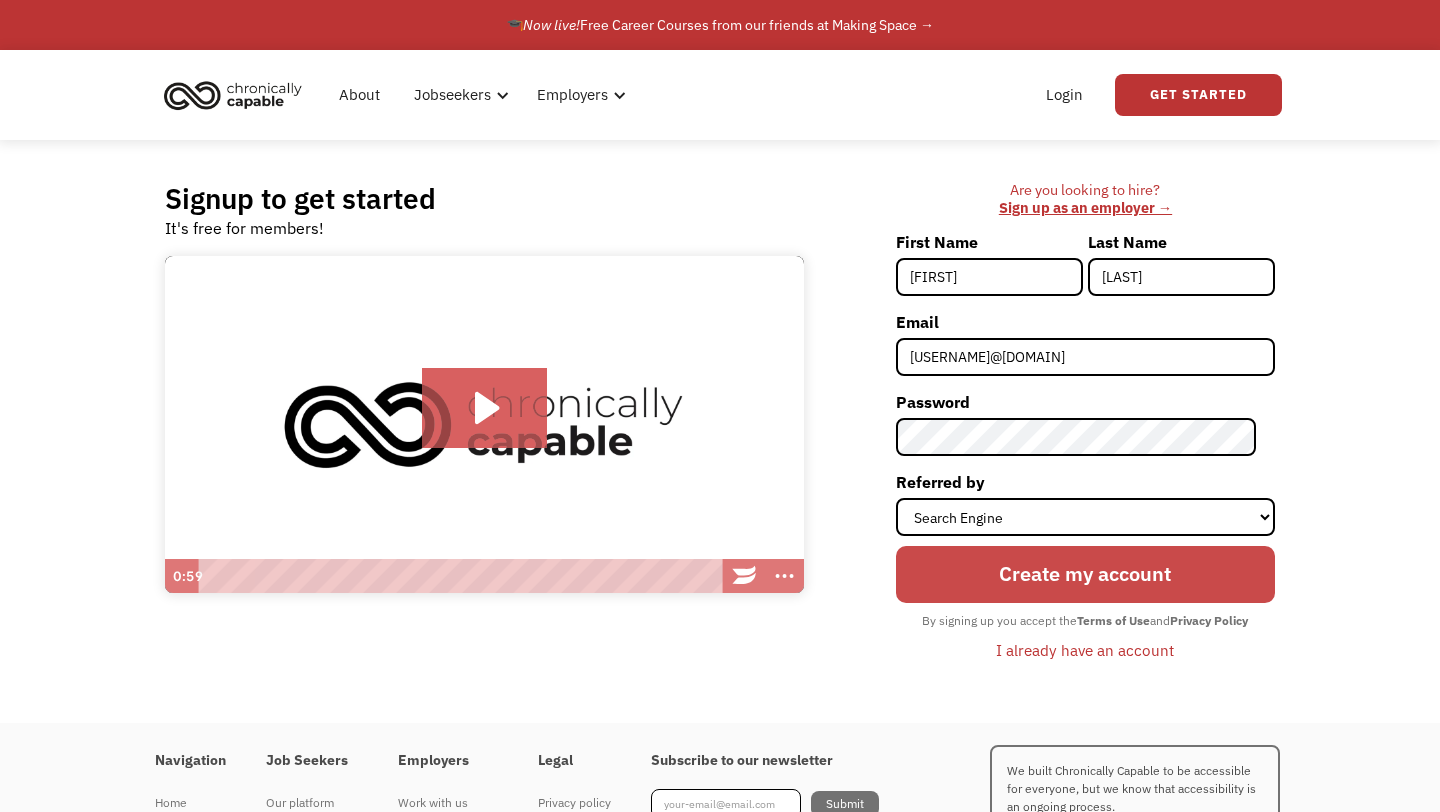 click on "Create my account" at bounding box center (1085, 574) 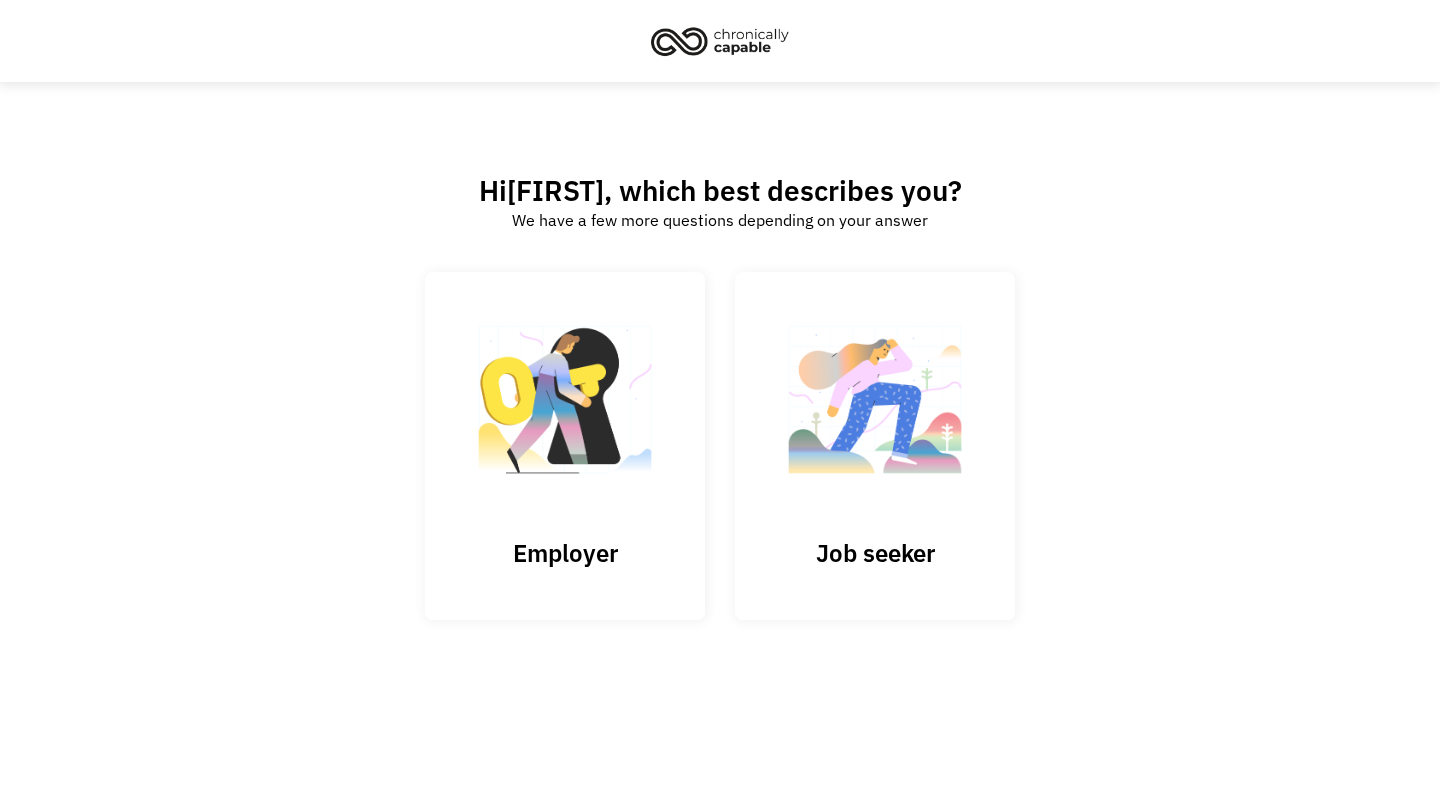 scroll, scrollTop: 0, scrollLeft: 0, axis: both 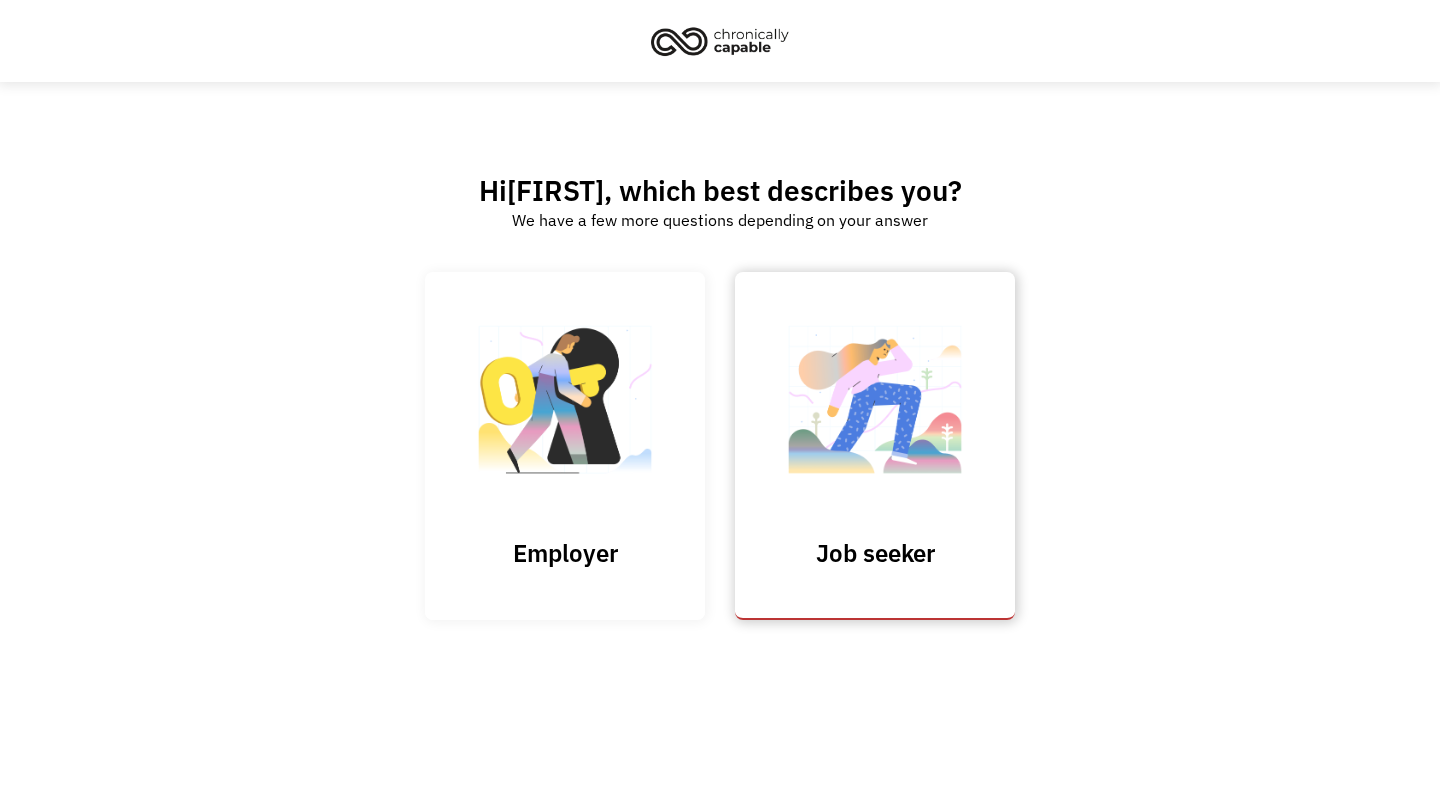 click at bounding box center [875, 409] 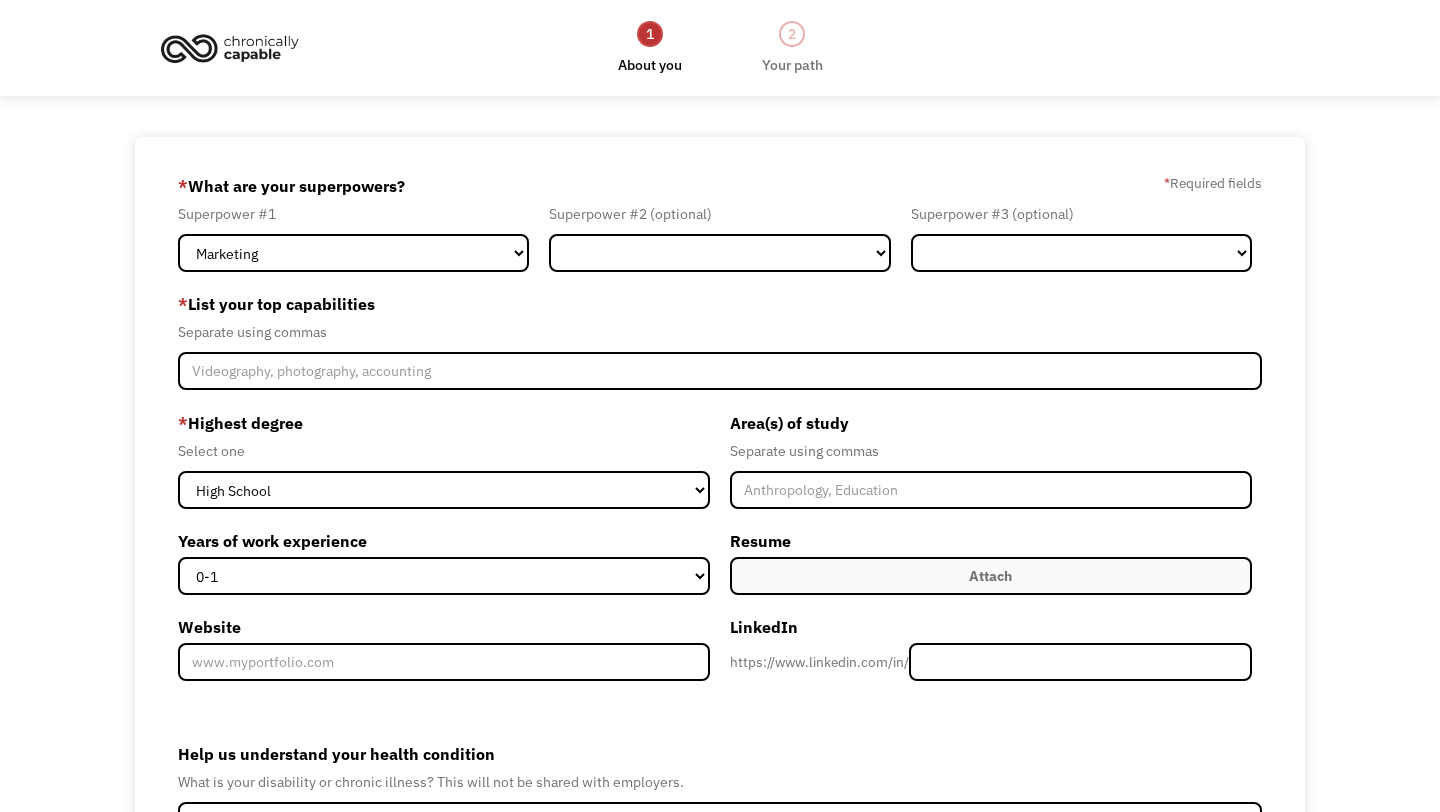 scroll, scrollTop: 0, scrollLeft: 0, axis: both 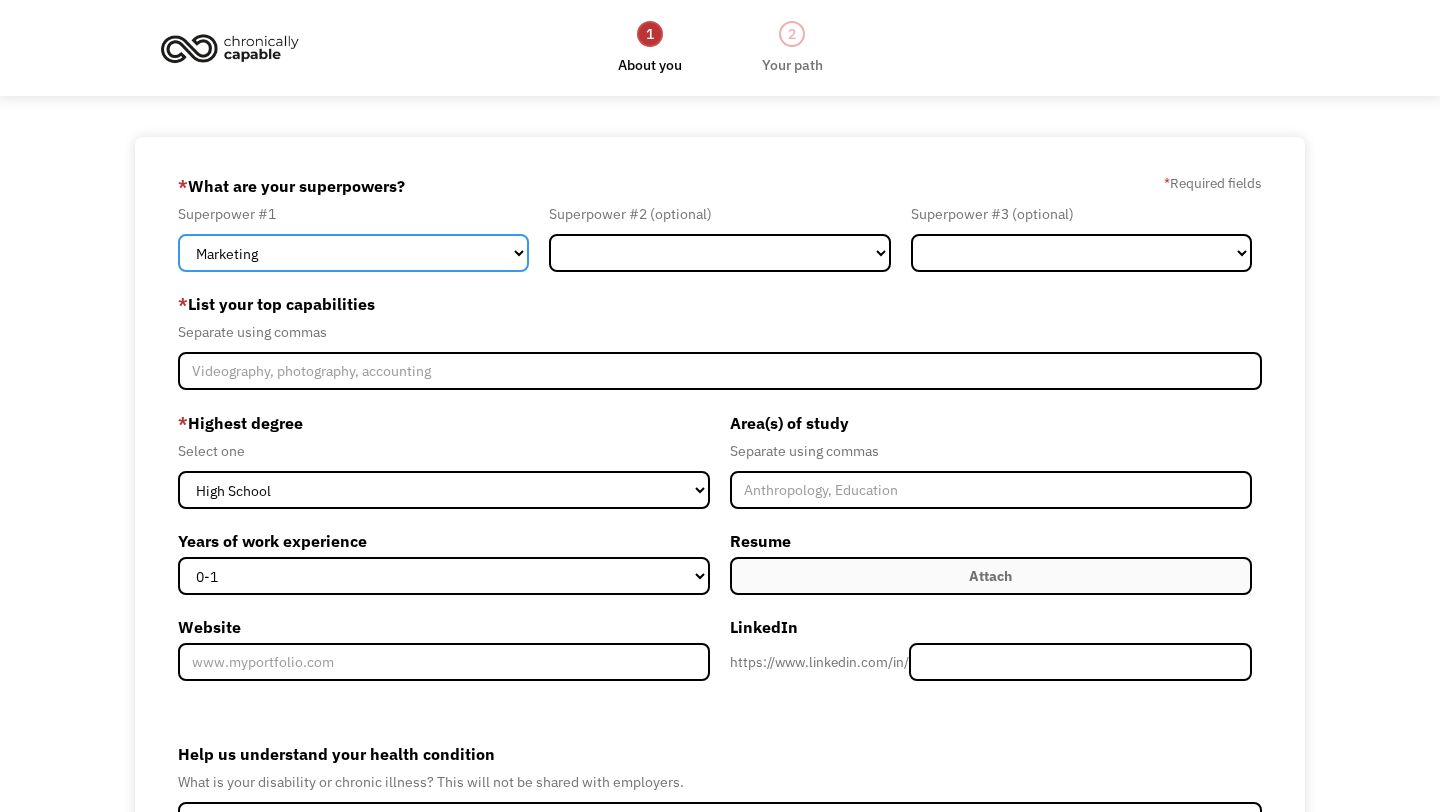 click on "Marketing Human Resources Finance Technology Operations Sales Industrial & Manufacturing Administration Legal Communications & Public Relations Customer Service Design Healthcare Science & Education Engineering & Construction Other" at bounding box center [353, 253] 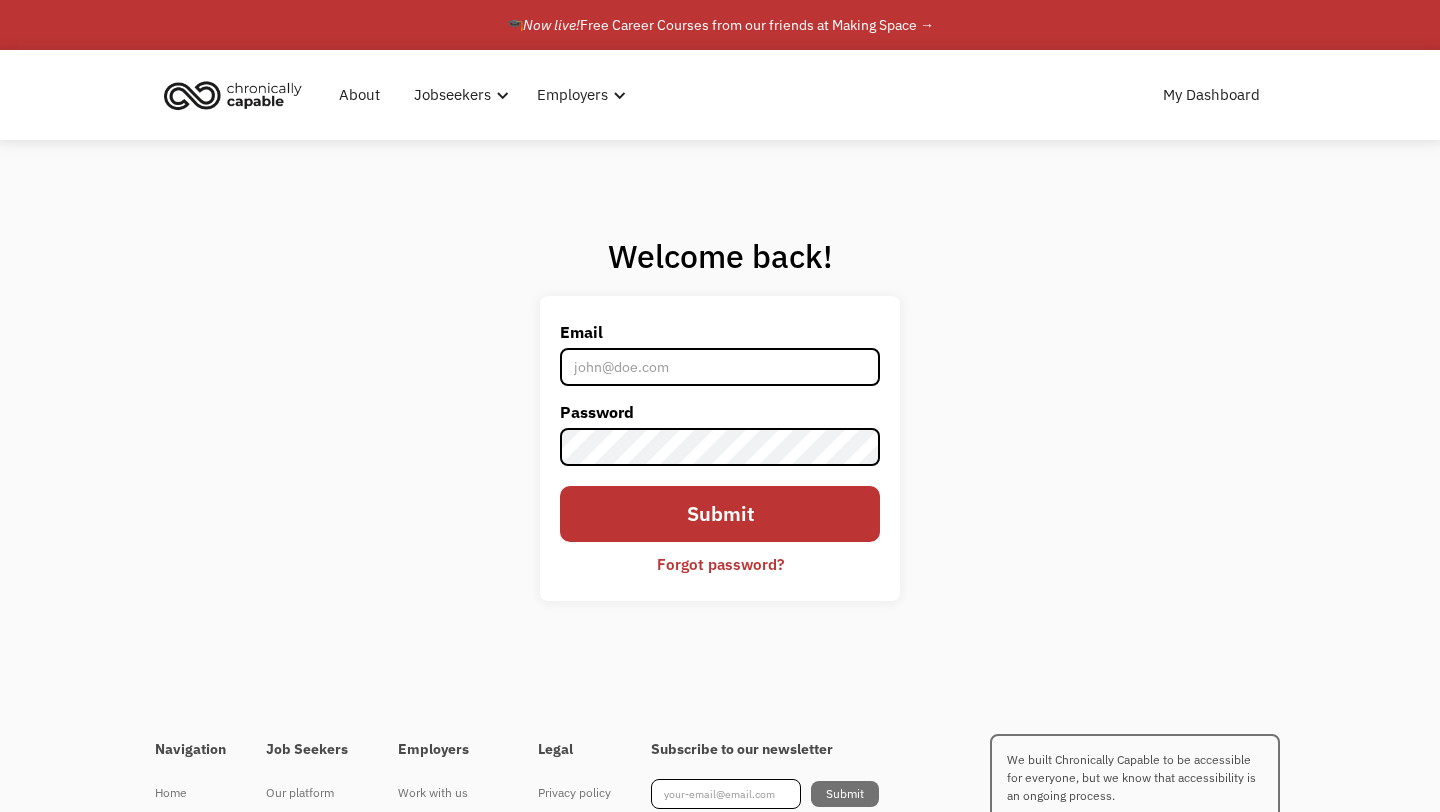 scroll, scrollTop: 0, scrollLeft: 0, axis: both 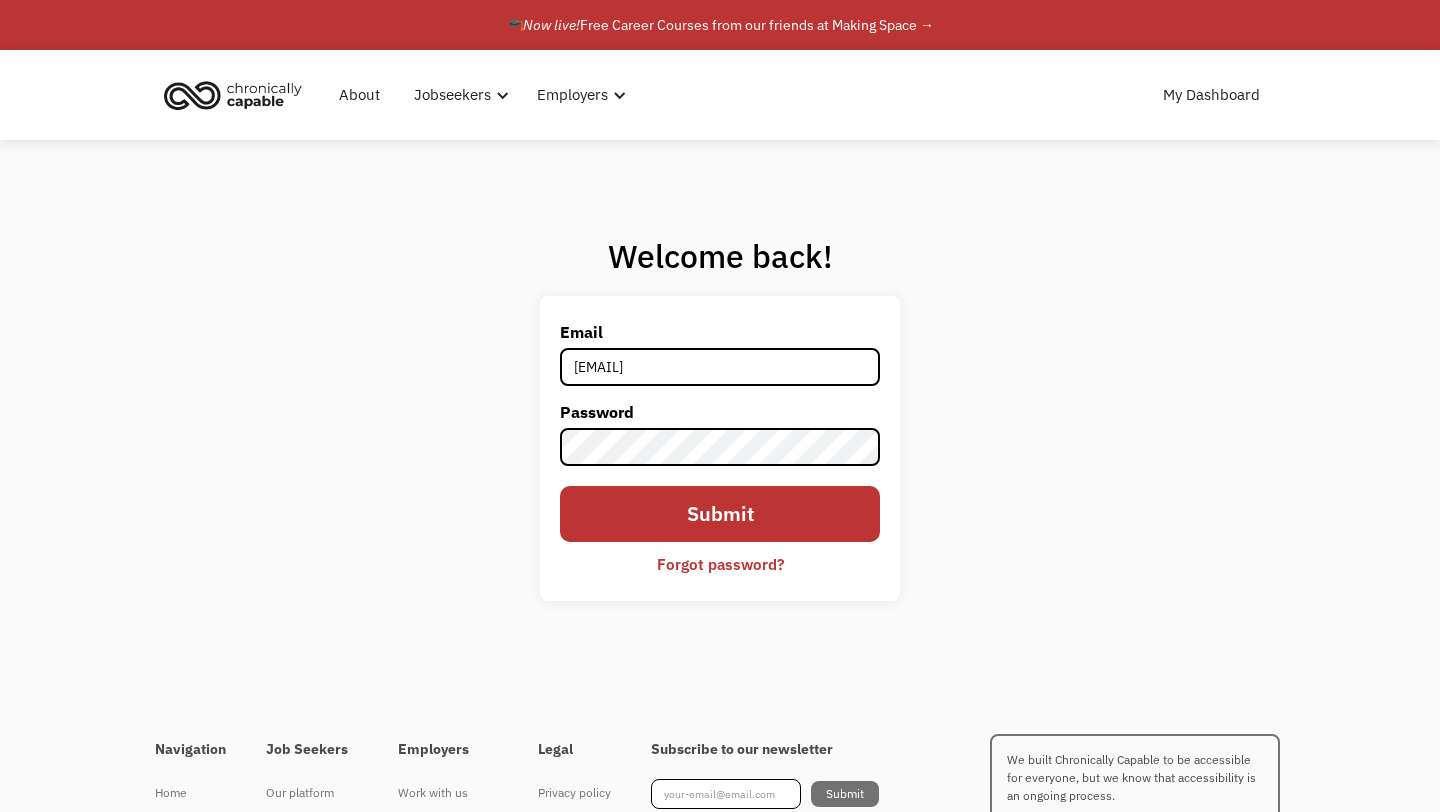 type on "[EMAIL]" 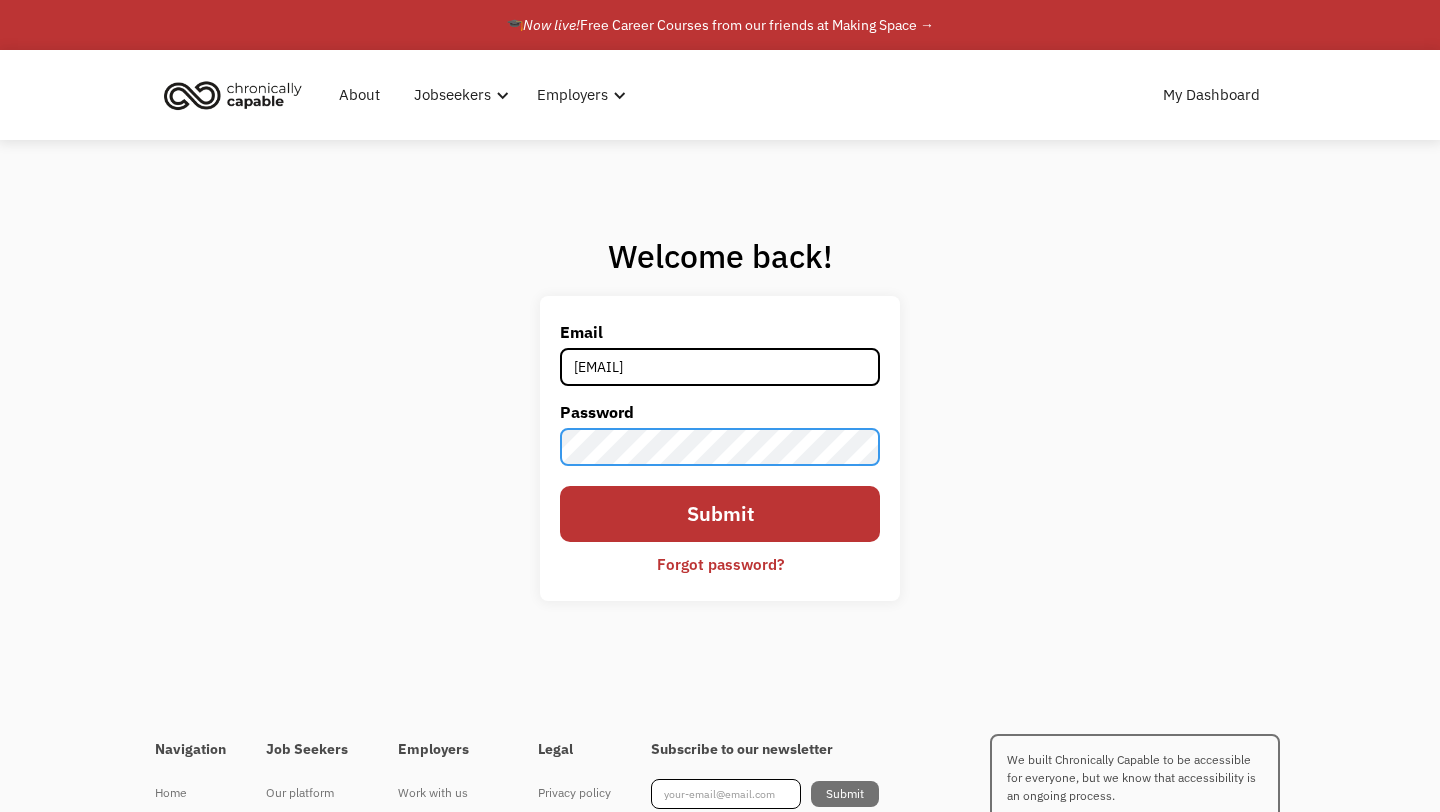 click on "Submit" at bounding box center (720, 514) 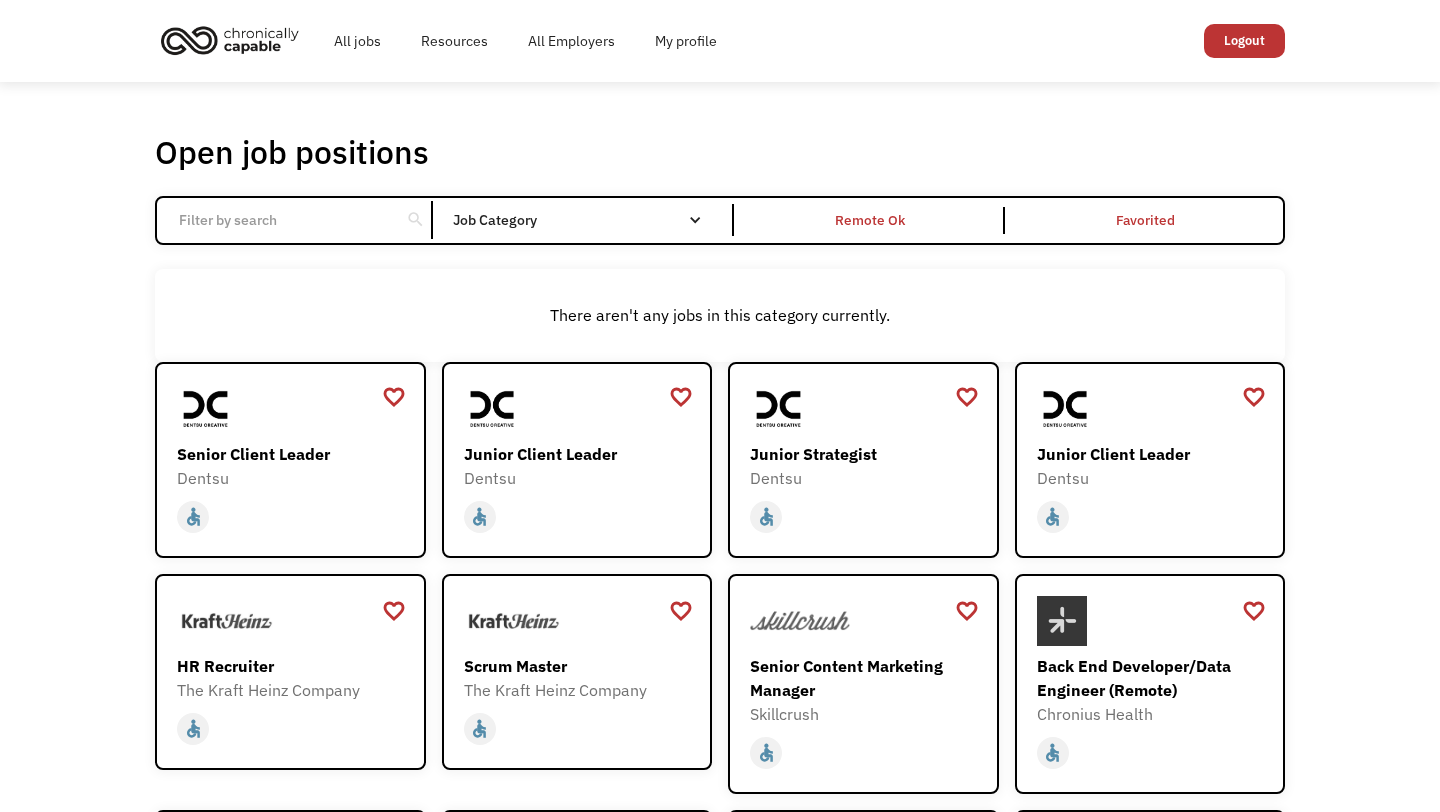 scroll, scrollTop: 0, scrollLeft: 0, axis: both 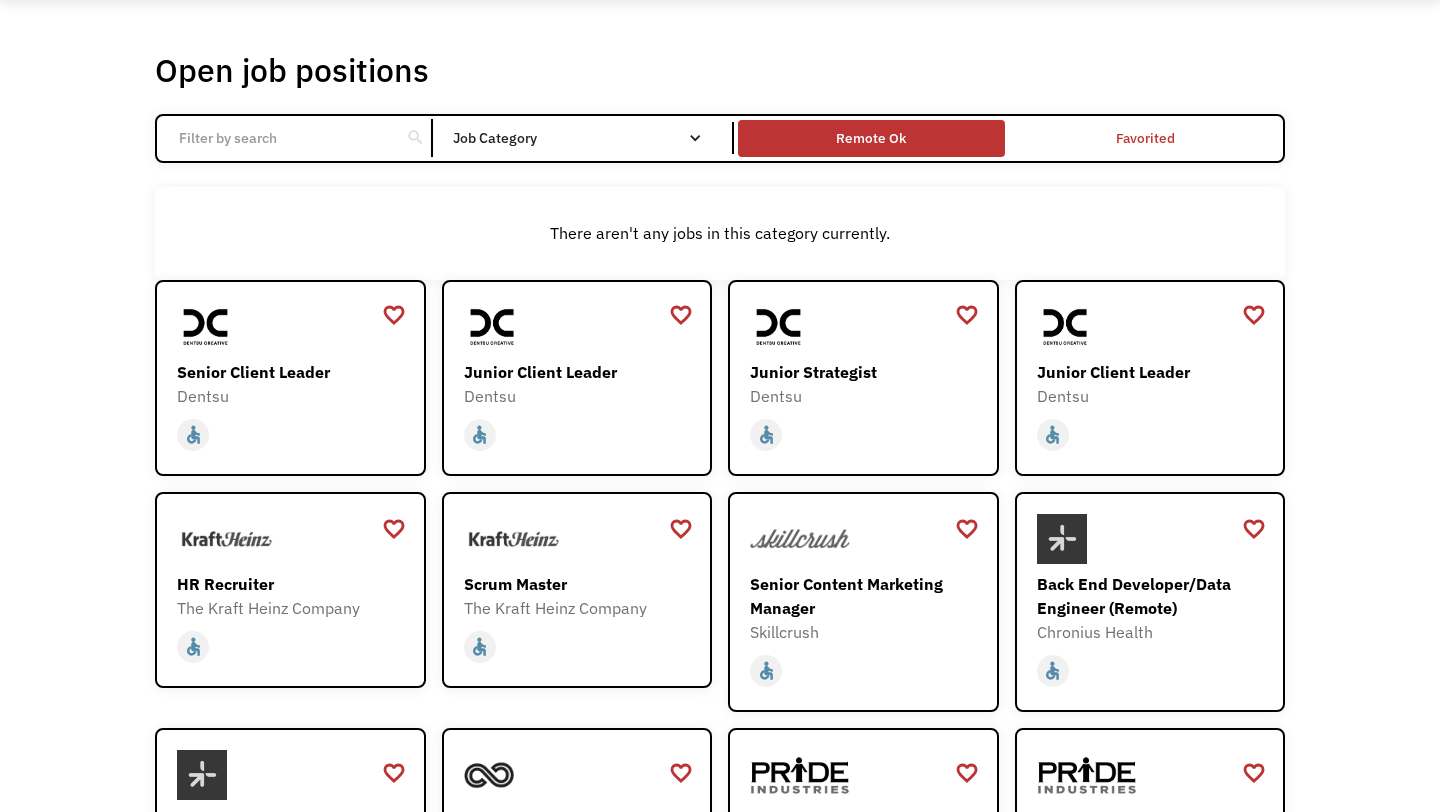 click on "Remote Ok" at bounding box center [871, 138] 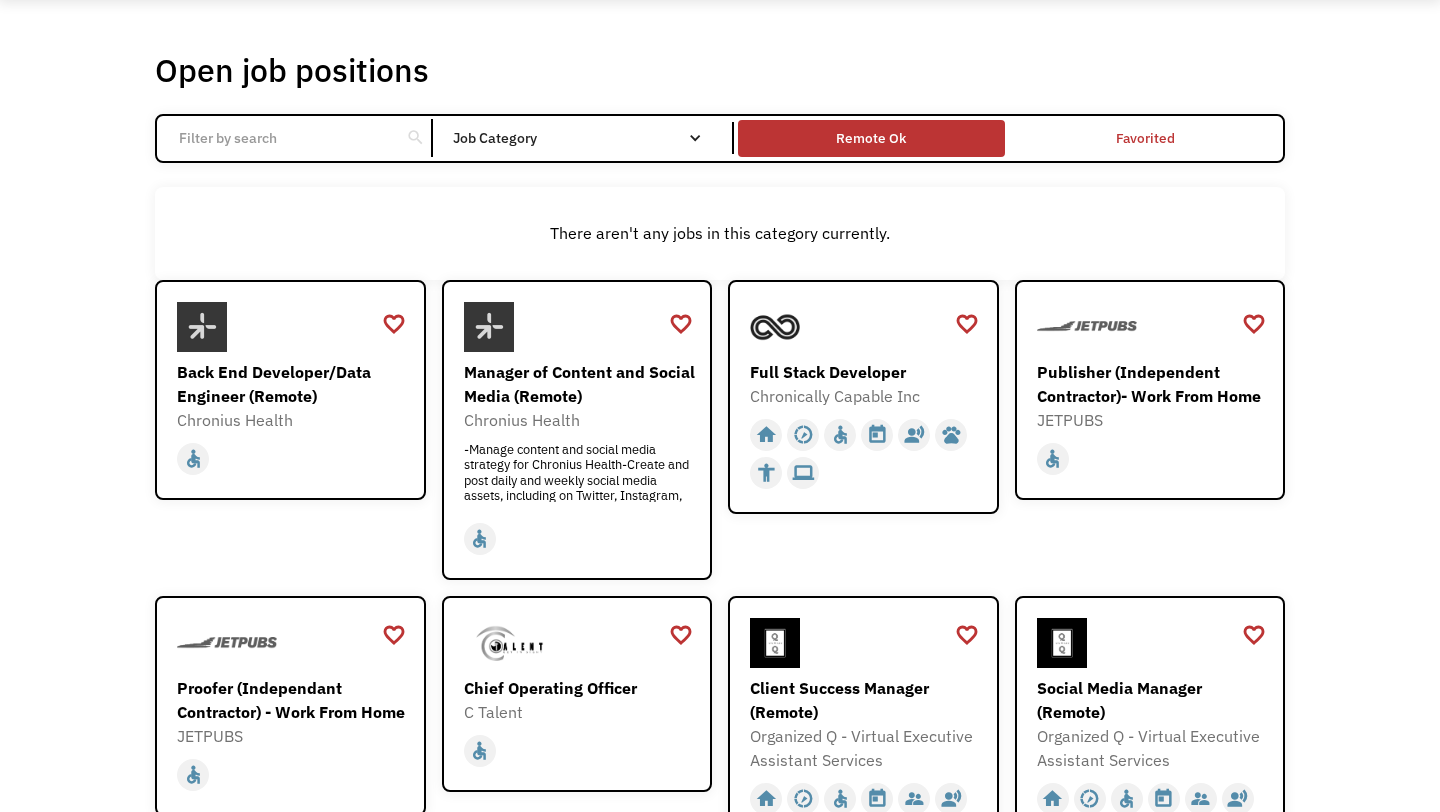 click on "Remote Ok" at bounding box center [871, 138] 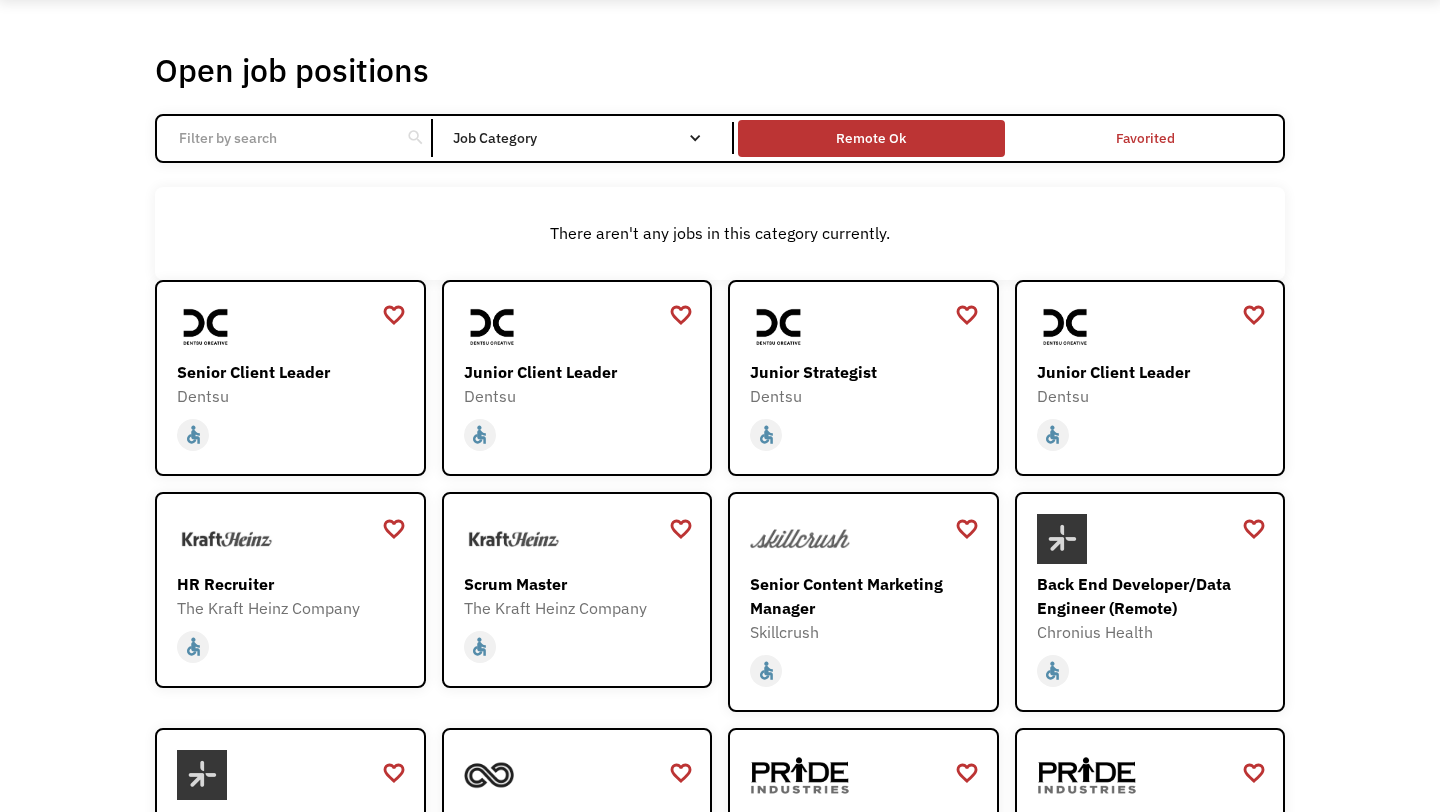 click on "Remote Ok" at bounding box center [871, 138] 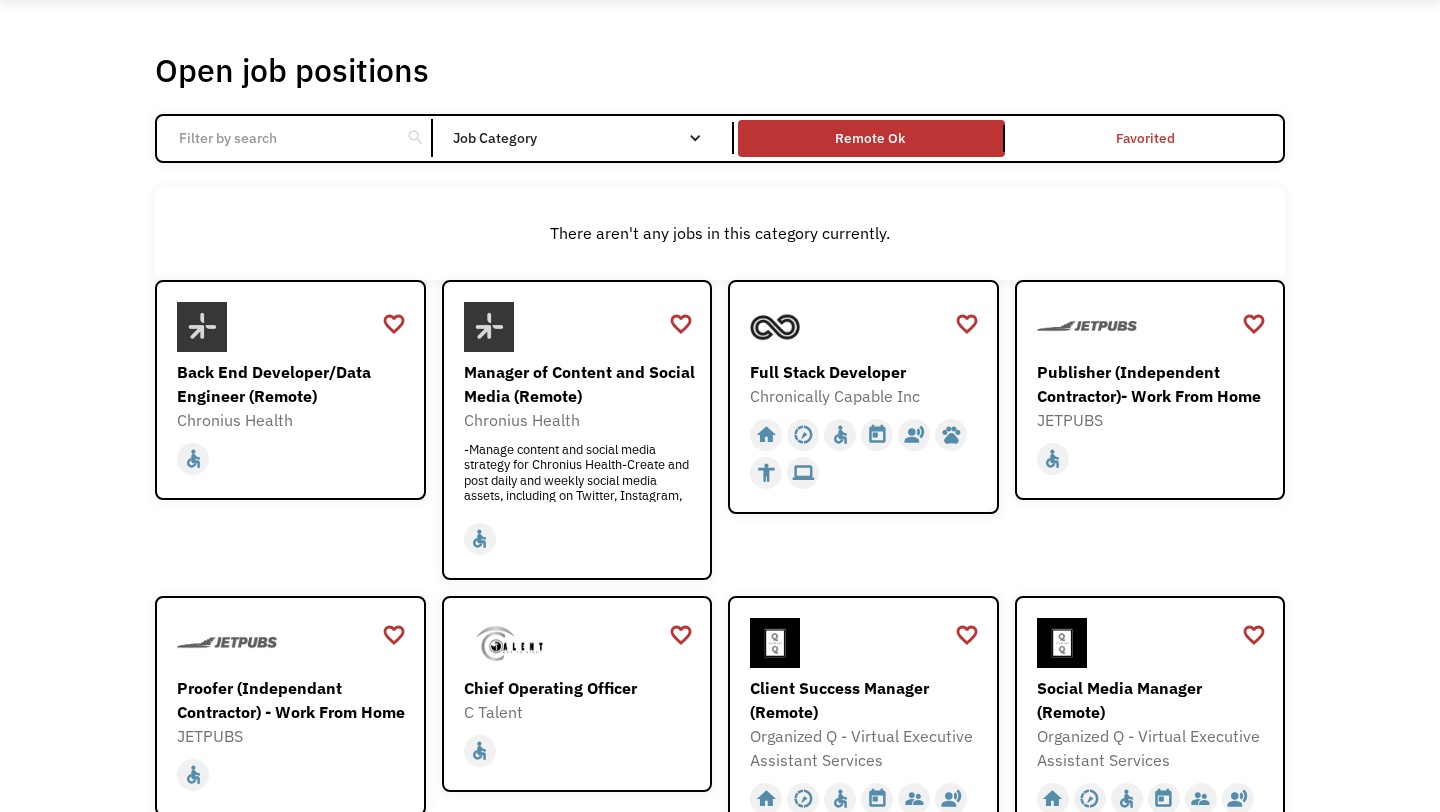 scroll, scrollTop: 139, scrollLeft: 0, axis: vertical 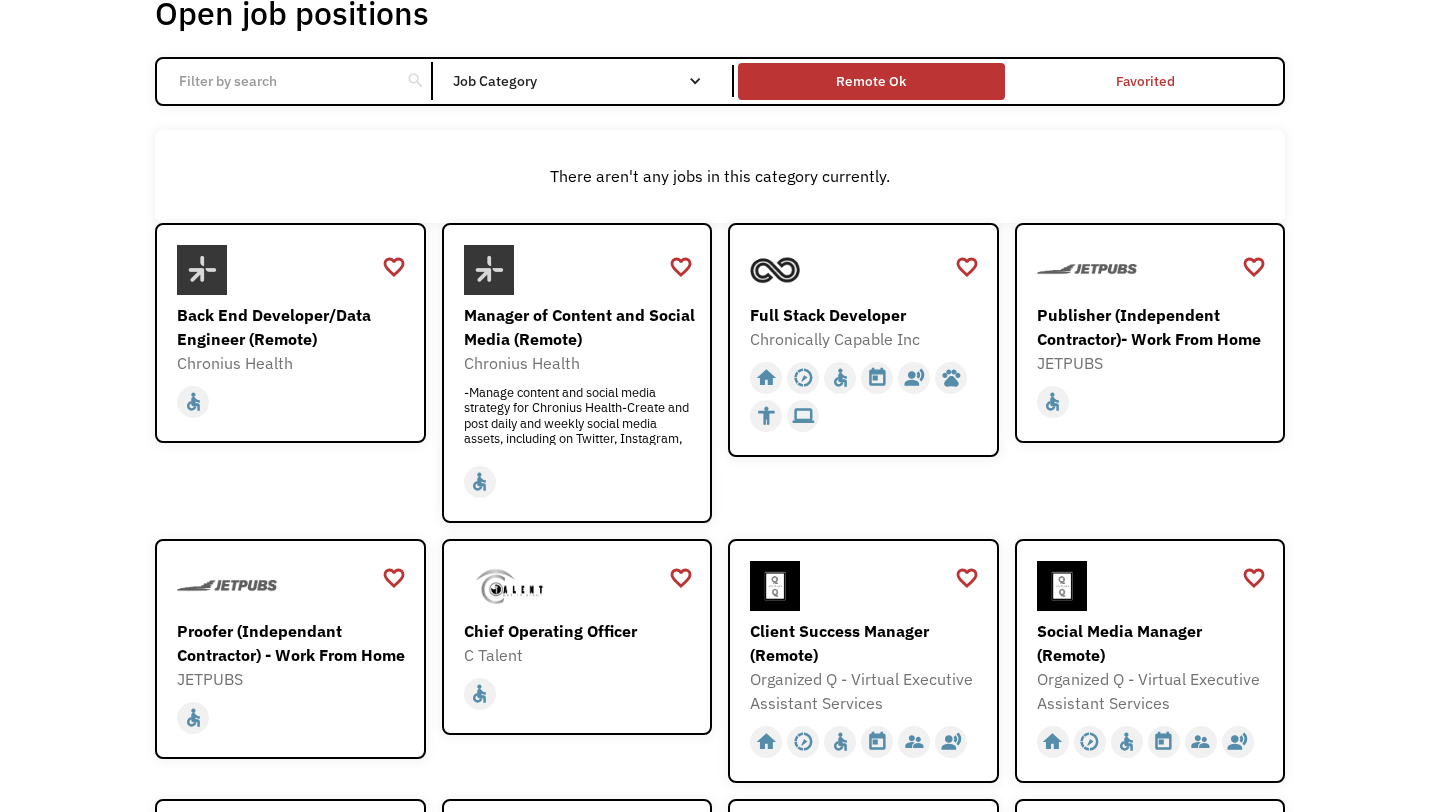 click on "Remote Ok" at bounding box center (871, 81) 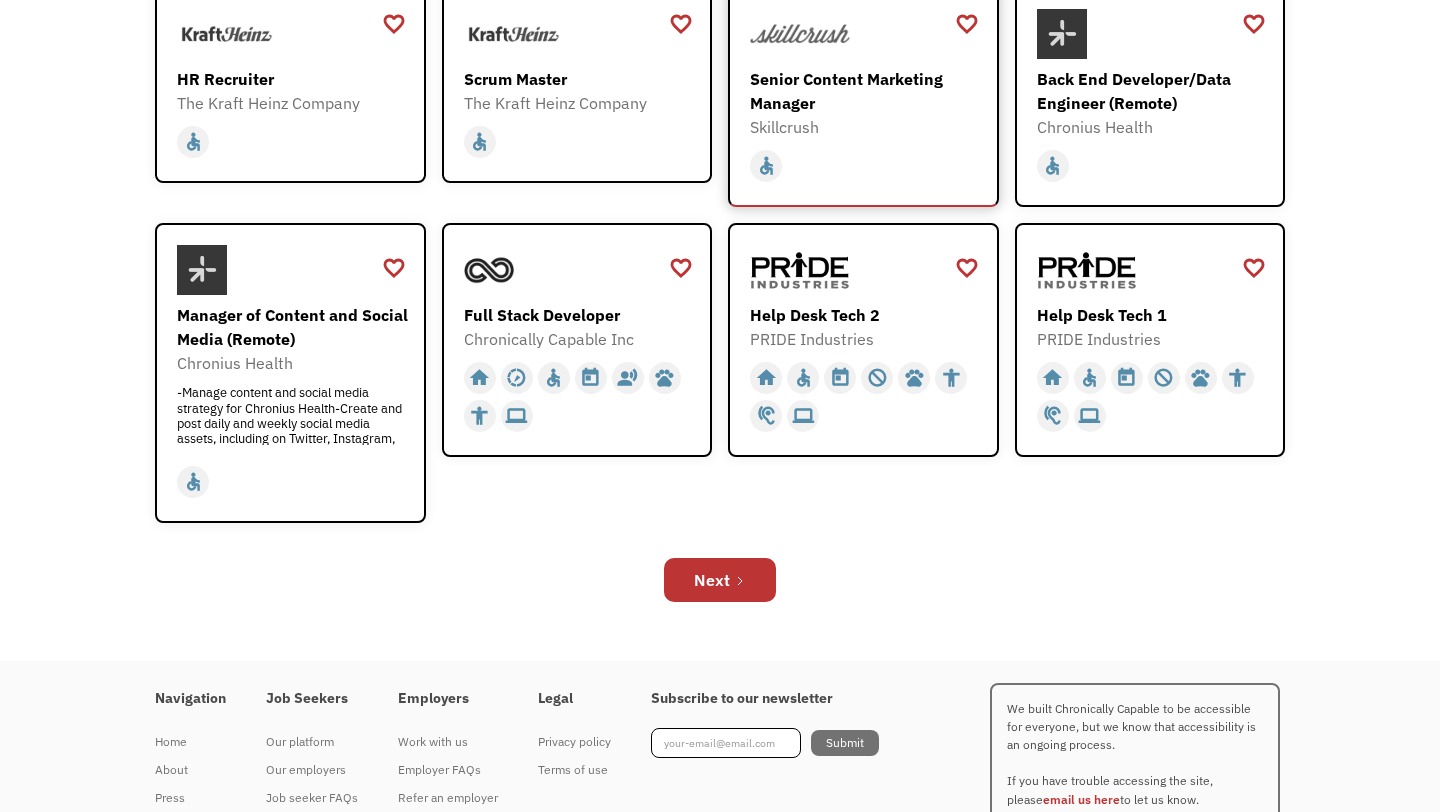 scroll, scrollTop: 675, scrollLeft: 0, axis: vertical 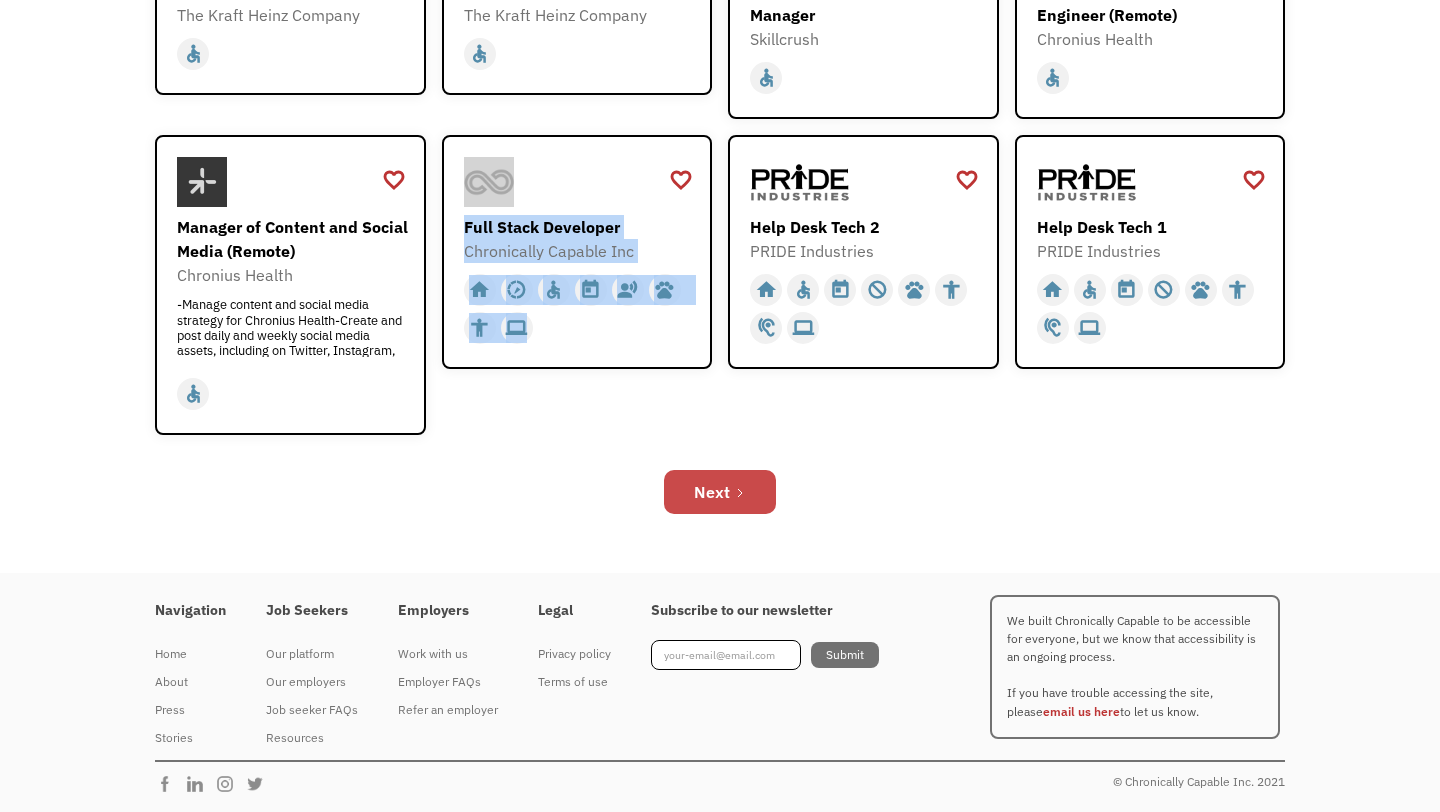 click on "Next" at bounding box center [720, 492] 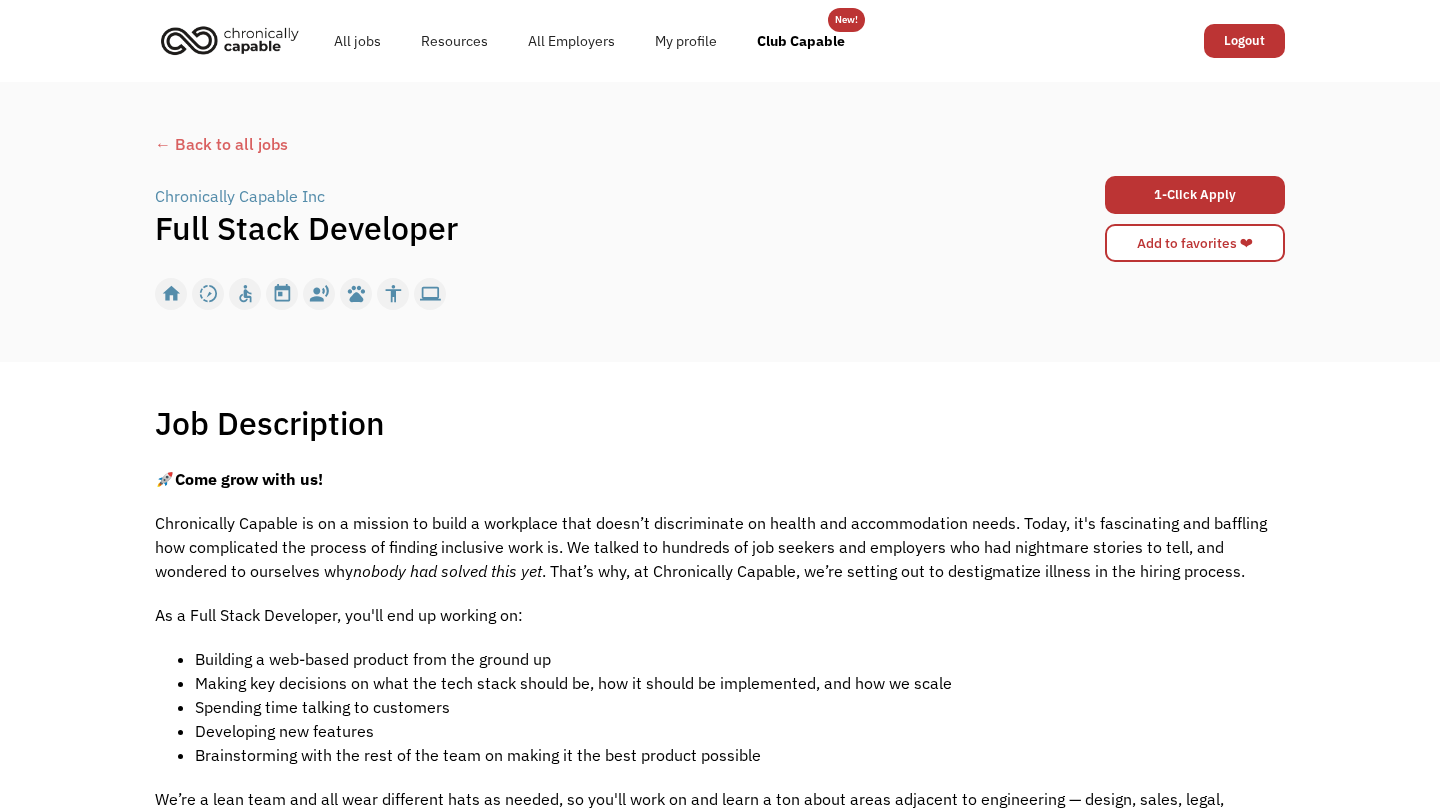 scroll, scrollTop: 0, scrollLeft: 0, axis: both 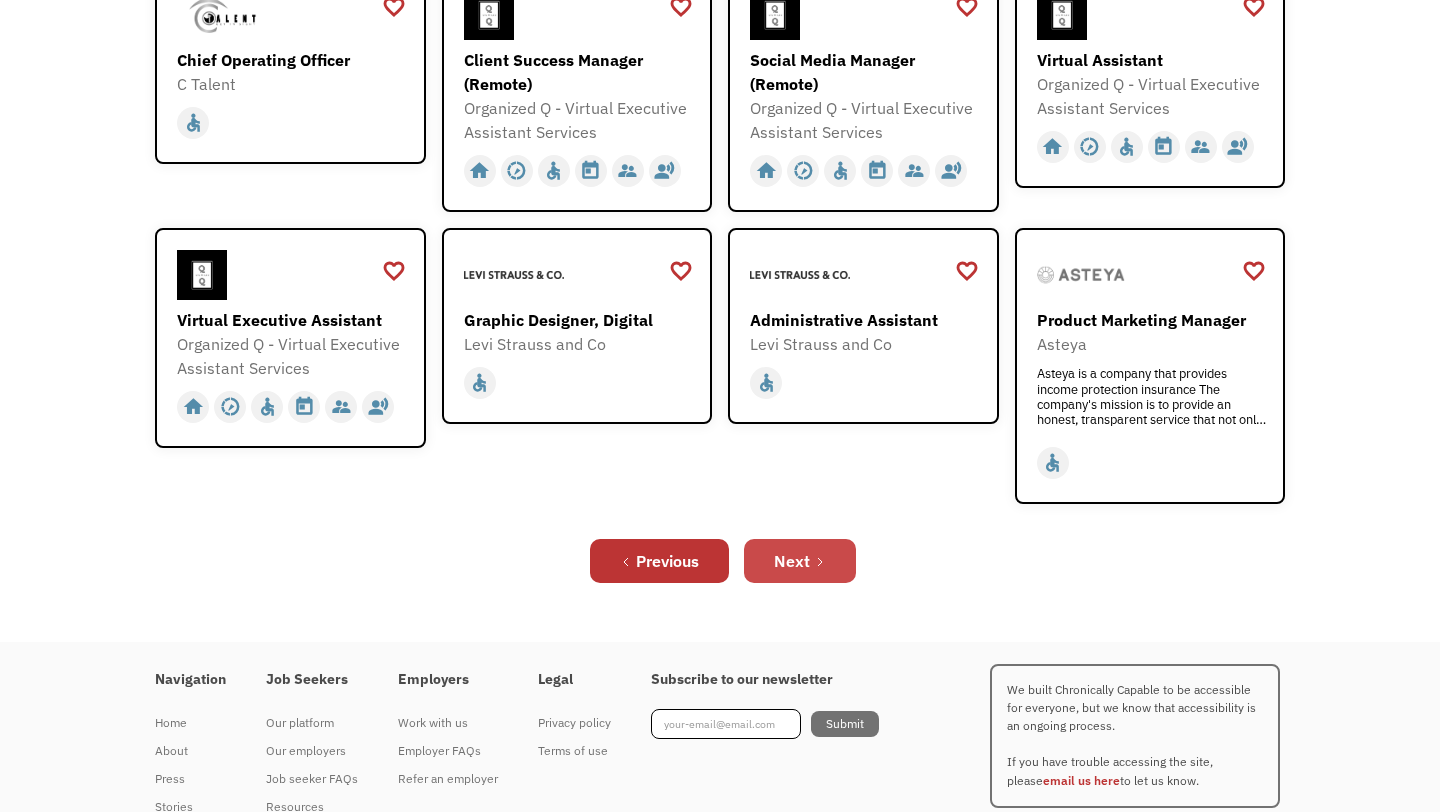click on "Next" at bounding box center [792, 561] 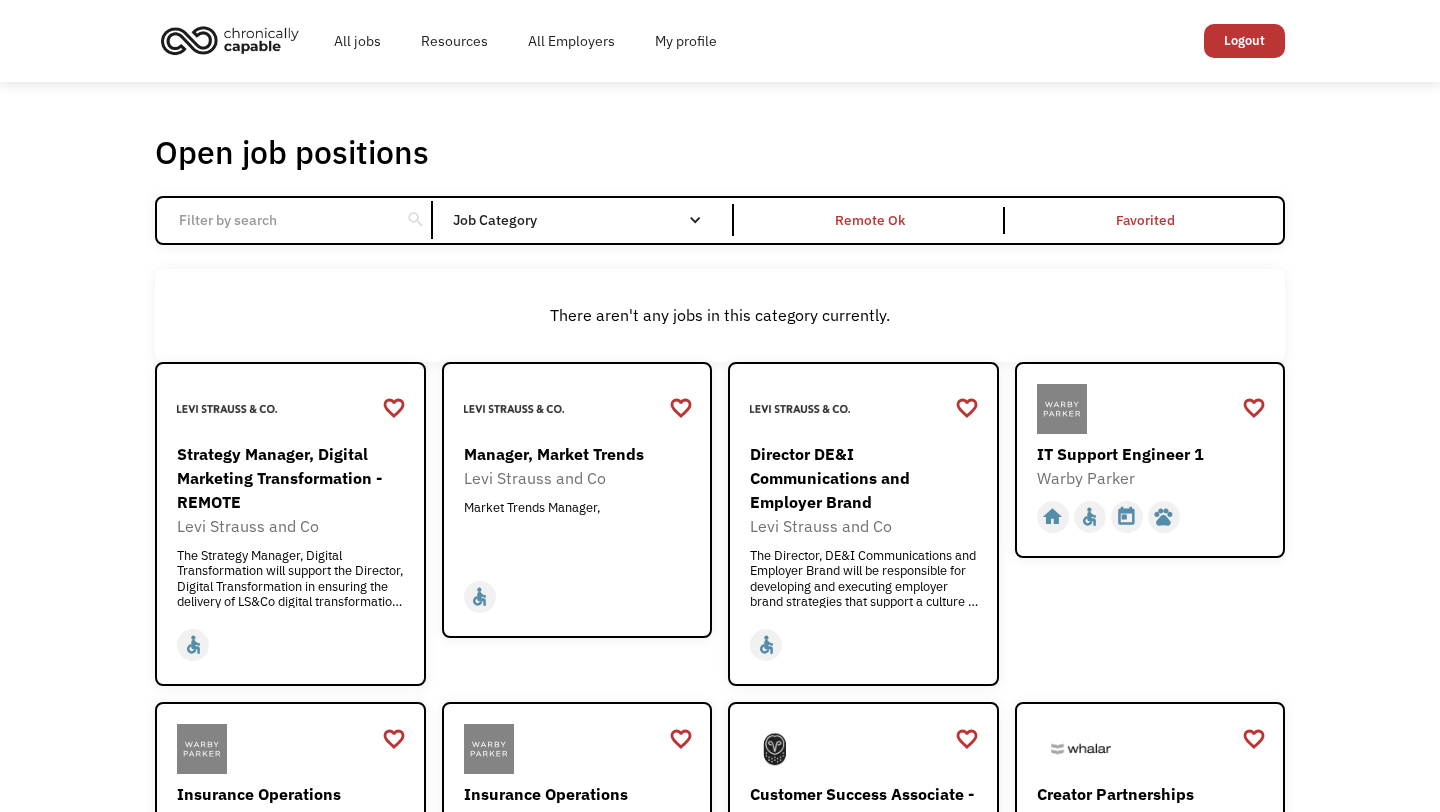 scroll, scrollTop: 0, scrollLeft: 0, axis: both 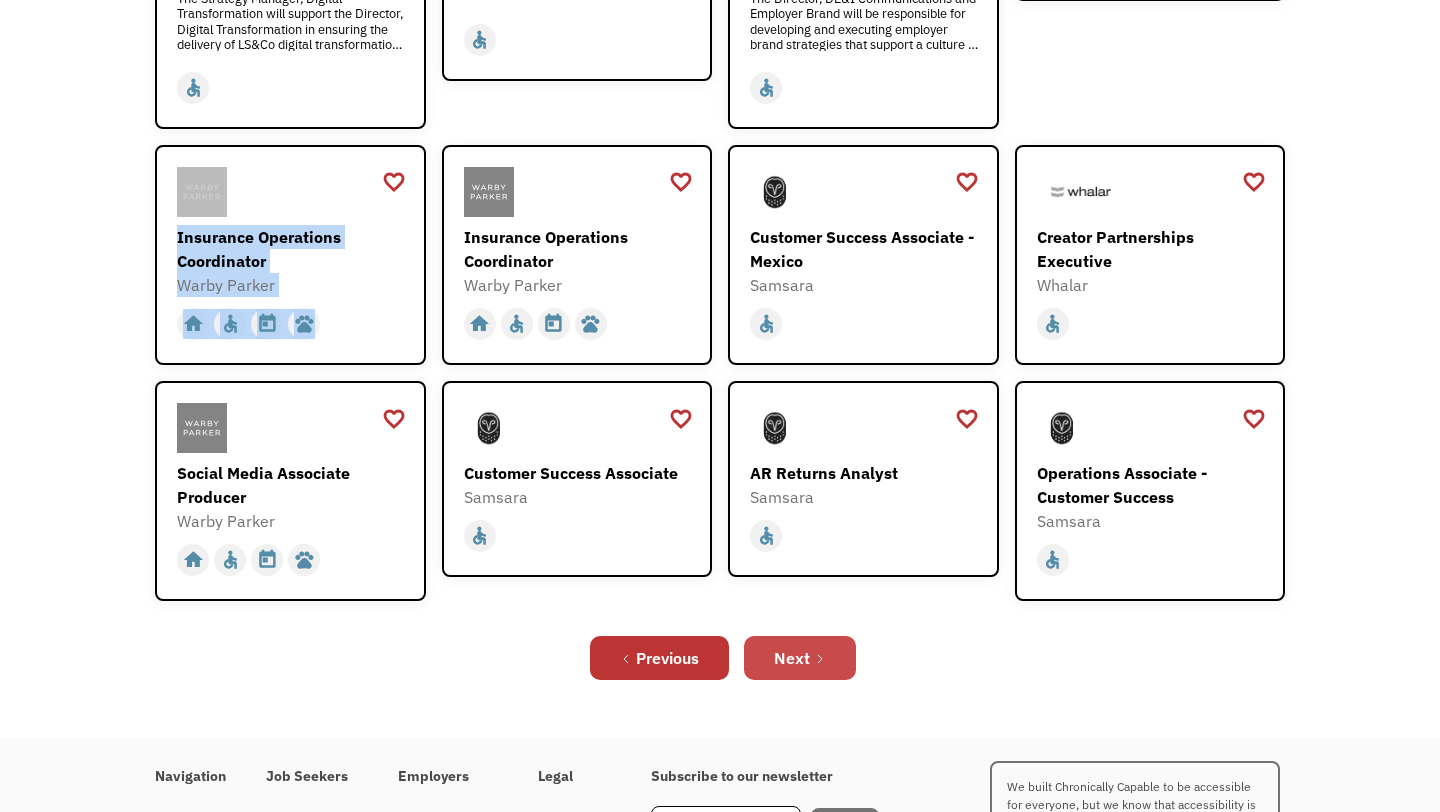 click on "Next" at bounding box center [792, 658] 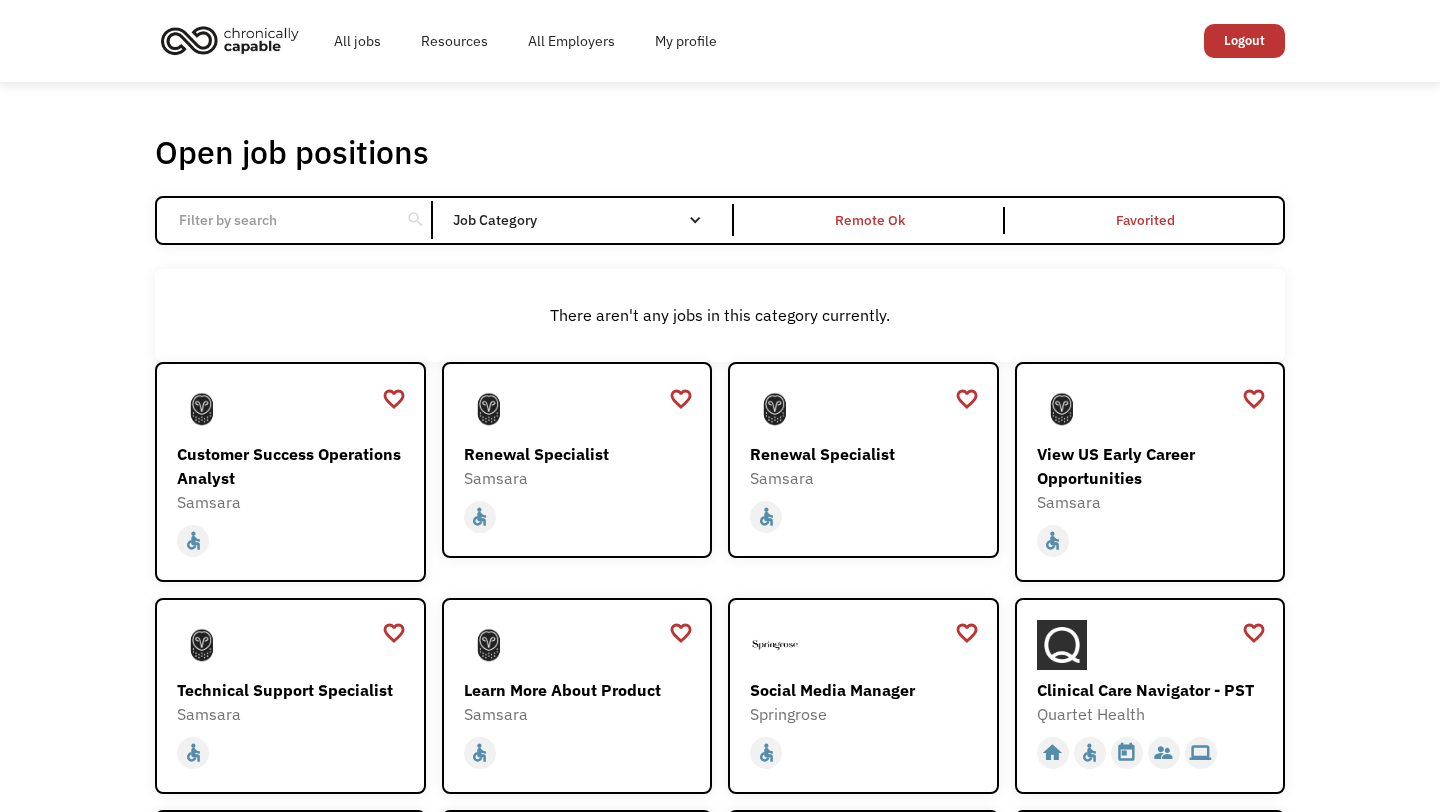 scroll, scrollTop: 0, scrollLeft: 0, axis: both 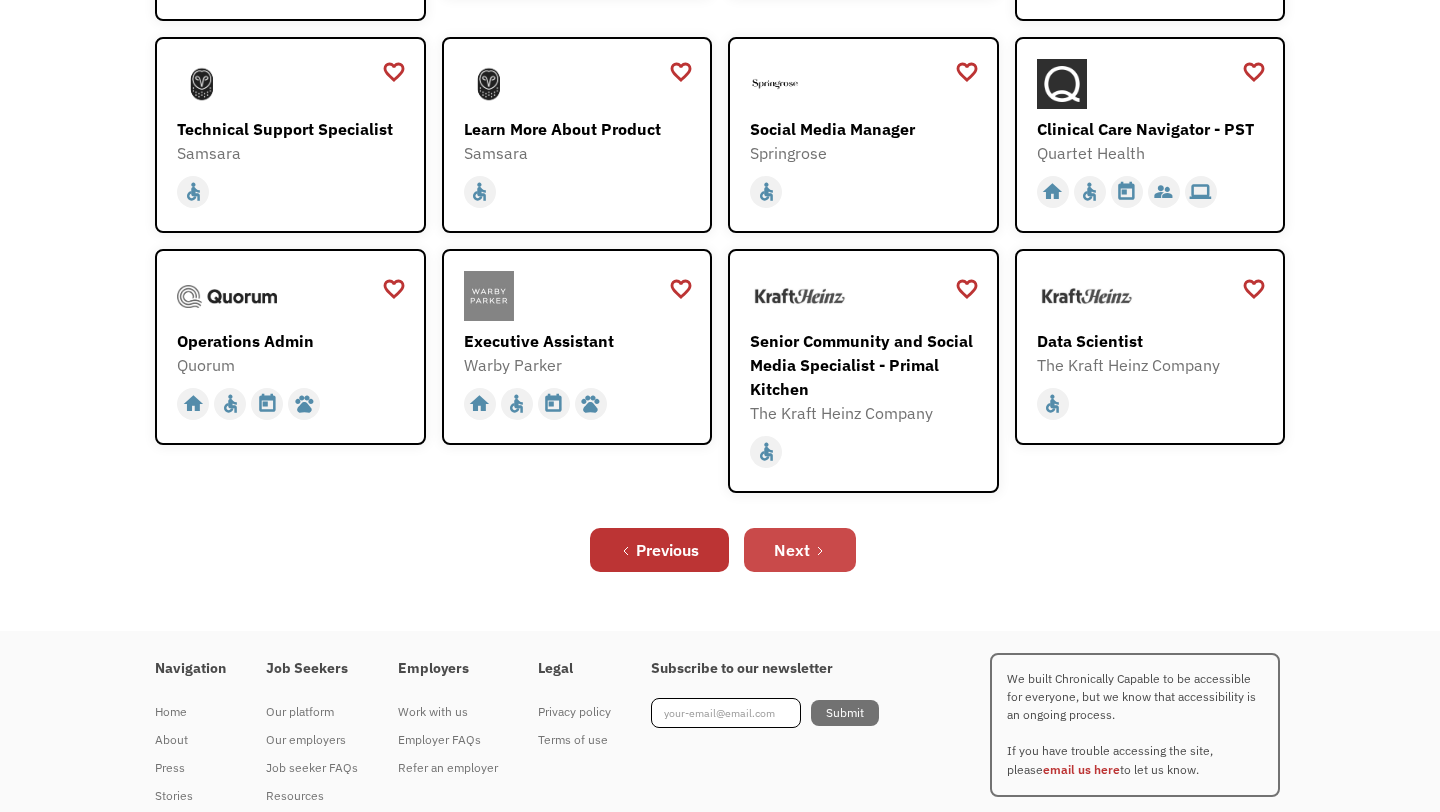 click on "Next" at bounding box center [800, 550] 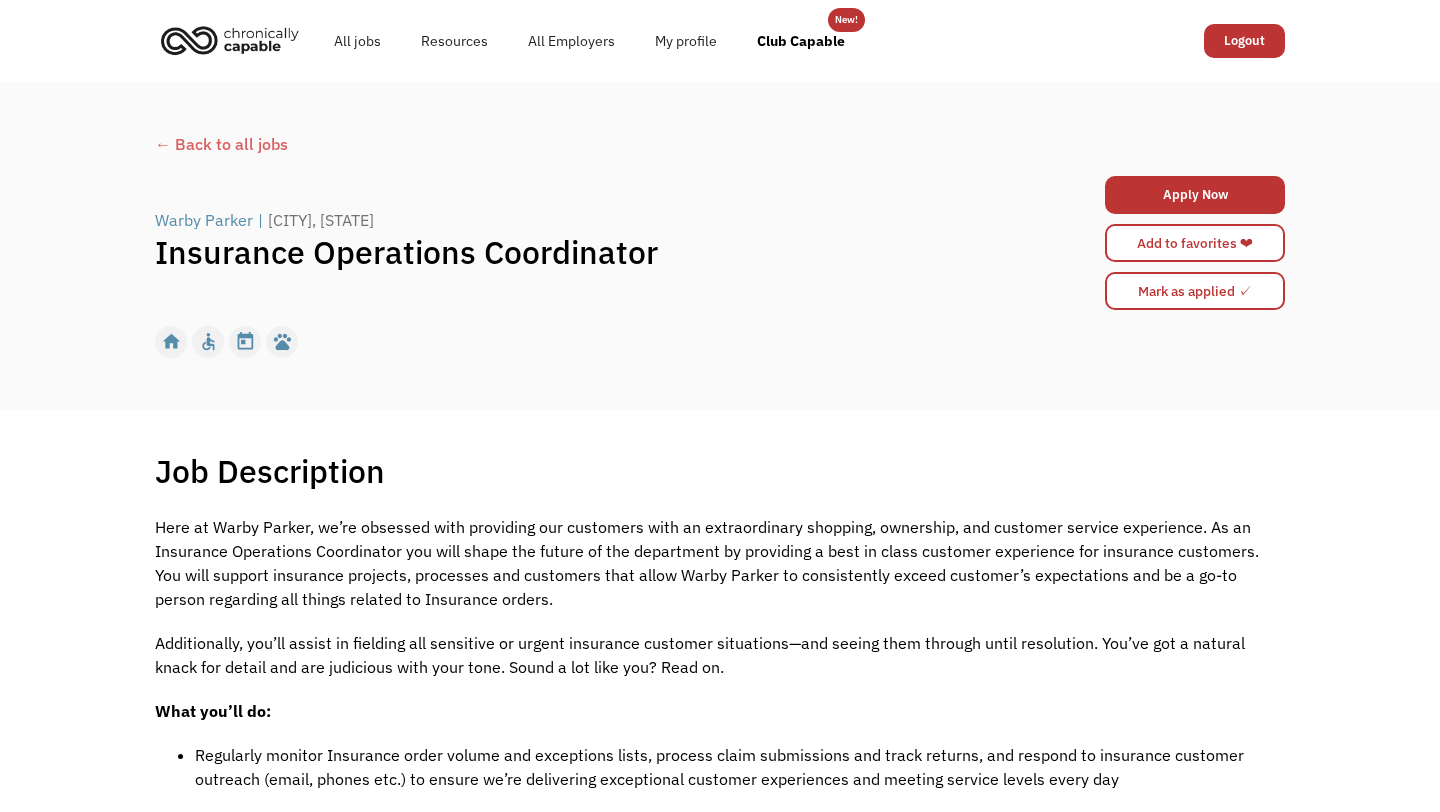 scroll, scrollTop: 0, scrollLeft: 0, axis: both 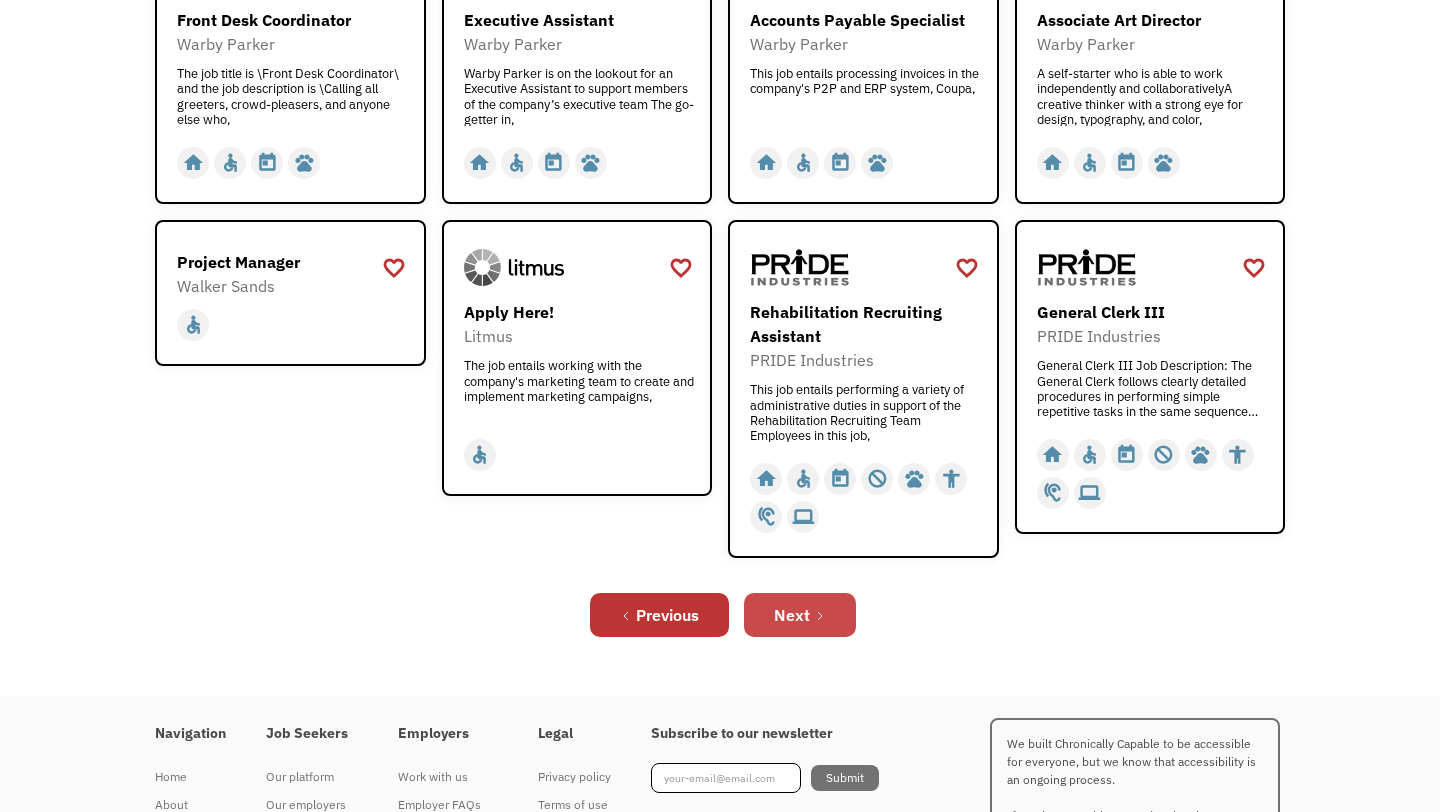 click 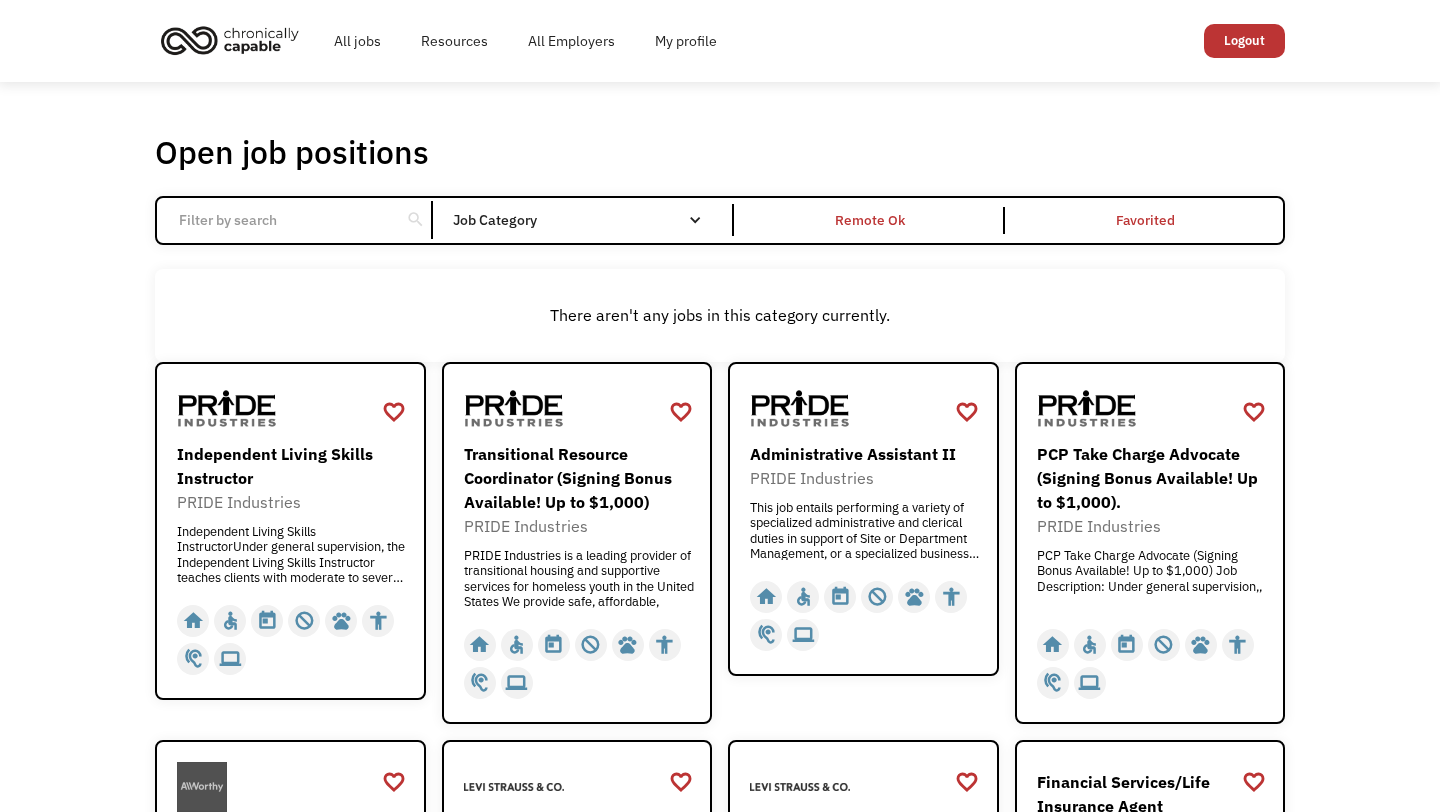 scroll, scrollTop: 0, scrollLeft: 0, axis: both 